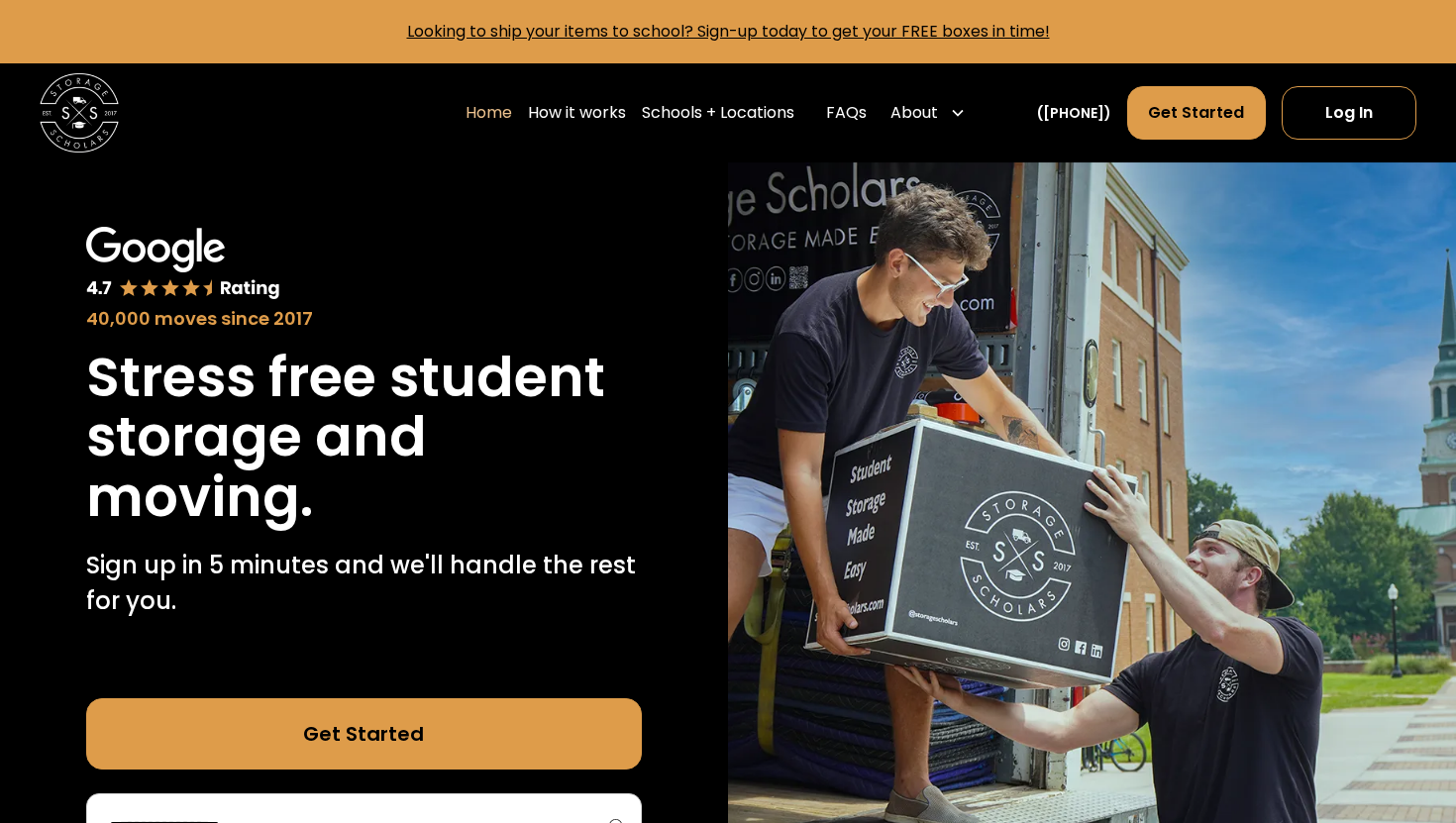 scroll, scrollTop: 0, scrollLeft: 0, axis: both 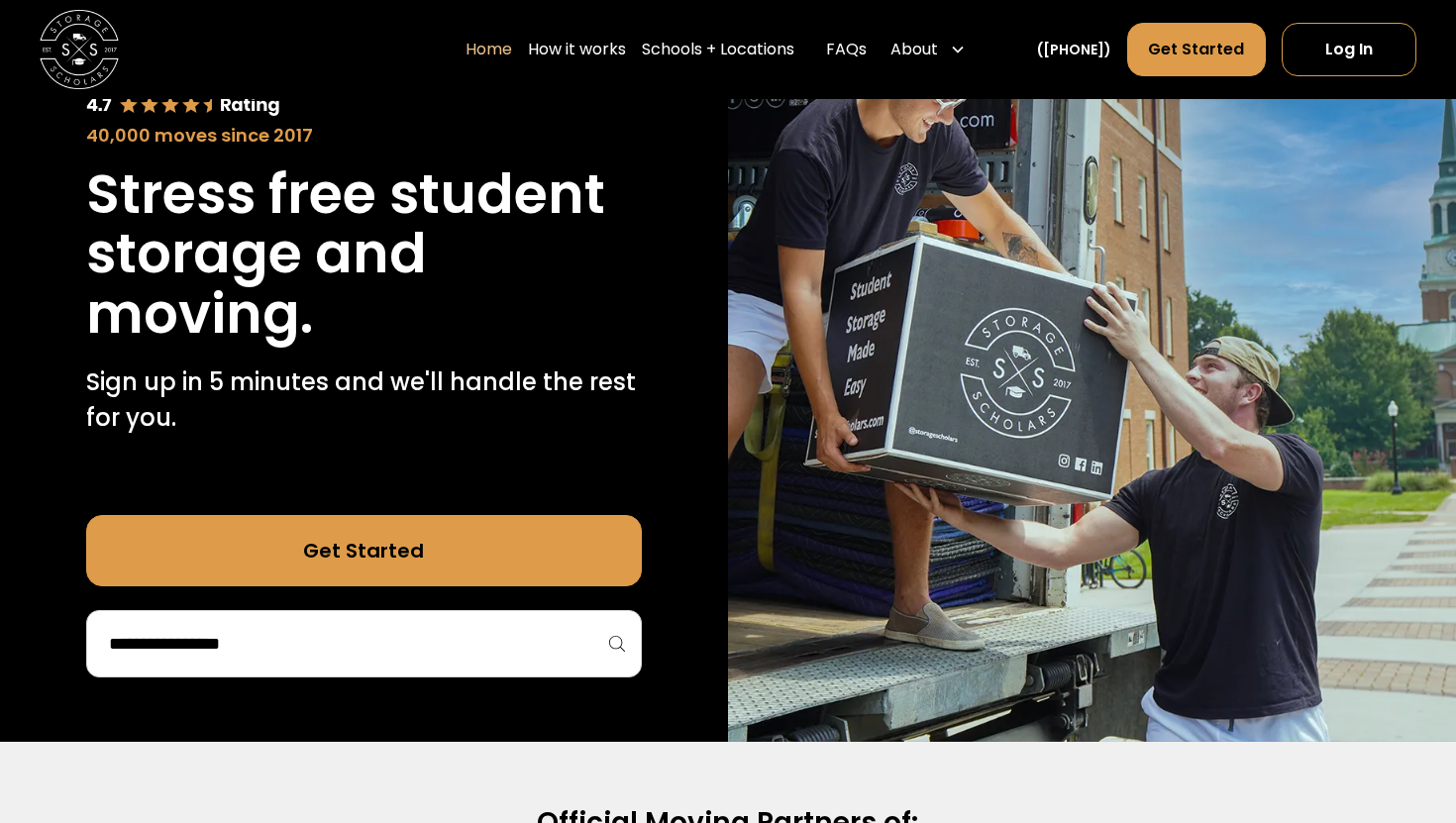 click on "Get Started" at bounding box center (364, 551) 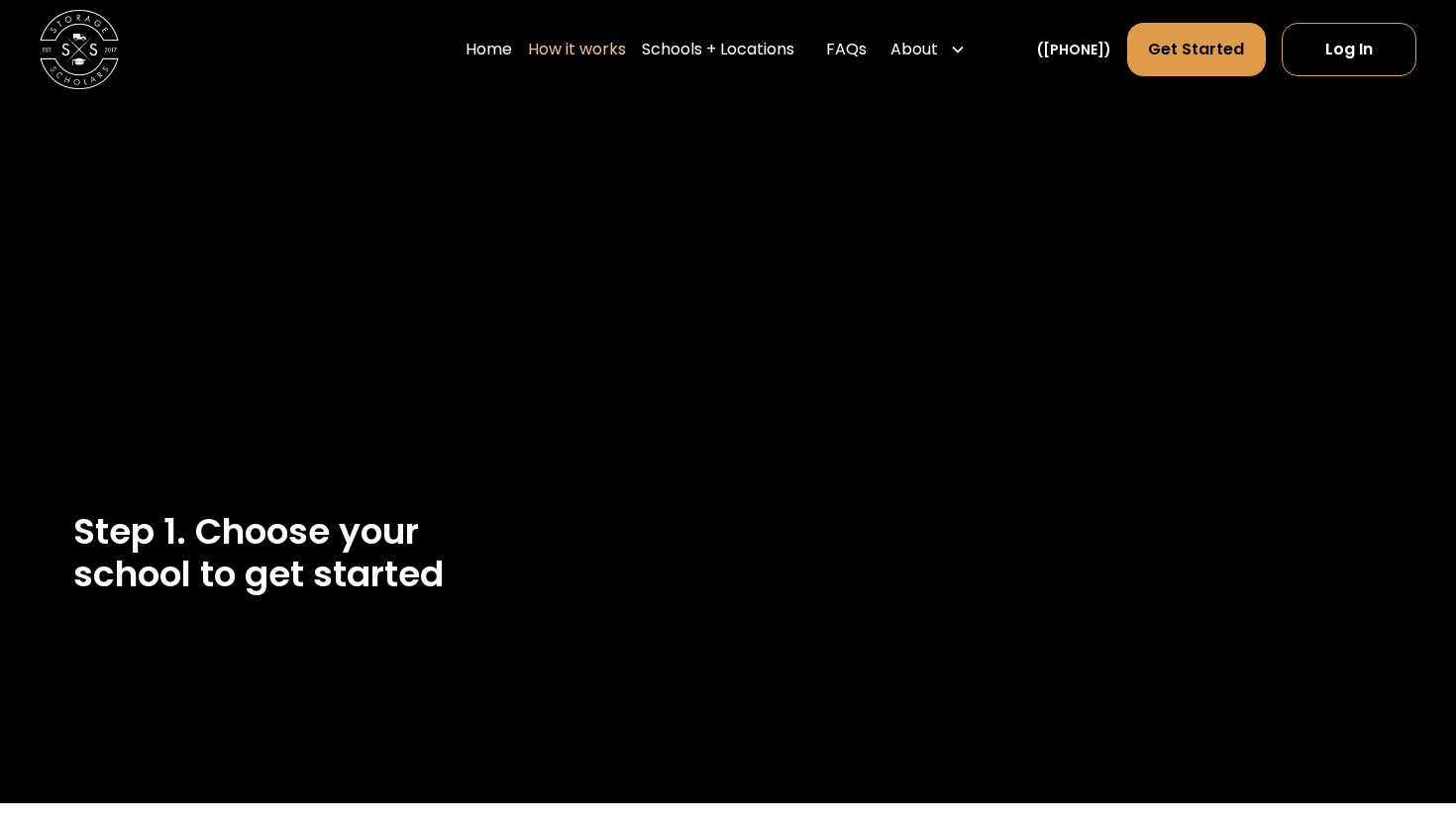 scroll, scrollTop: 0, scrollLeft: 0, axis: both 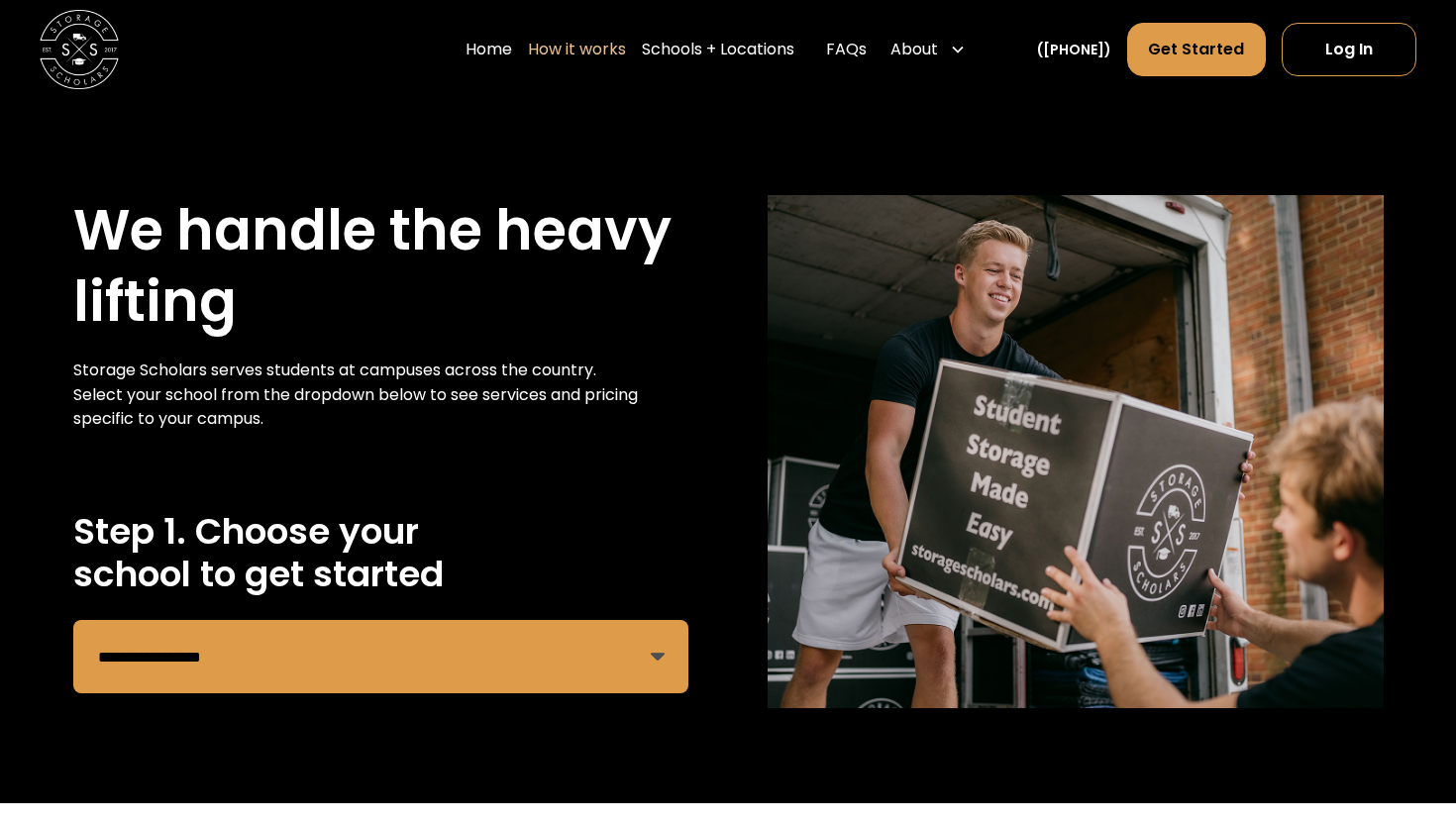 click on "**********" at bounding box center [380, 657] 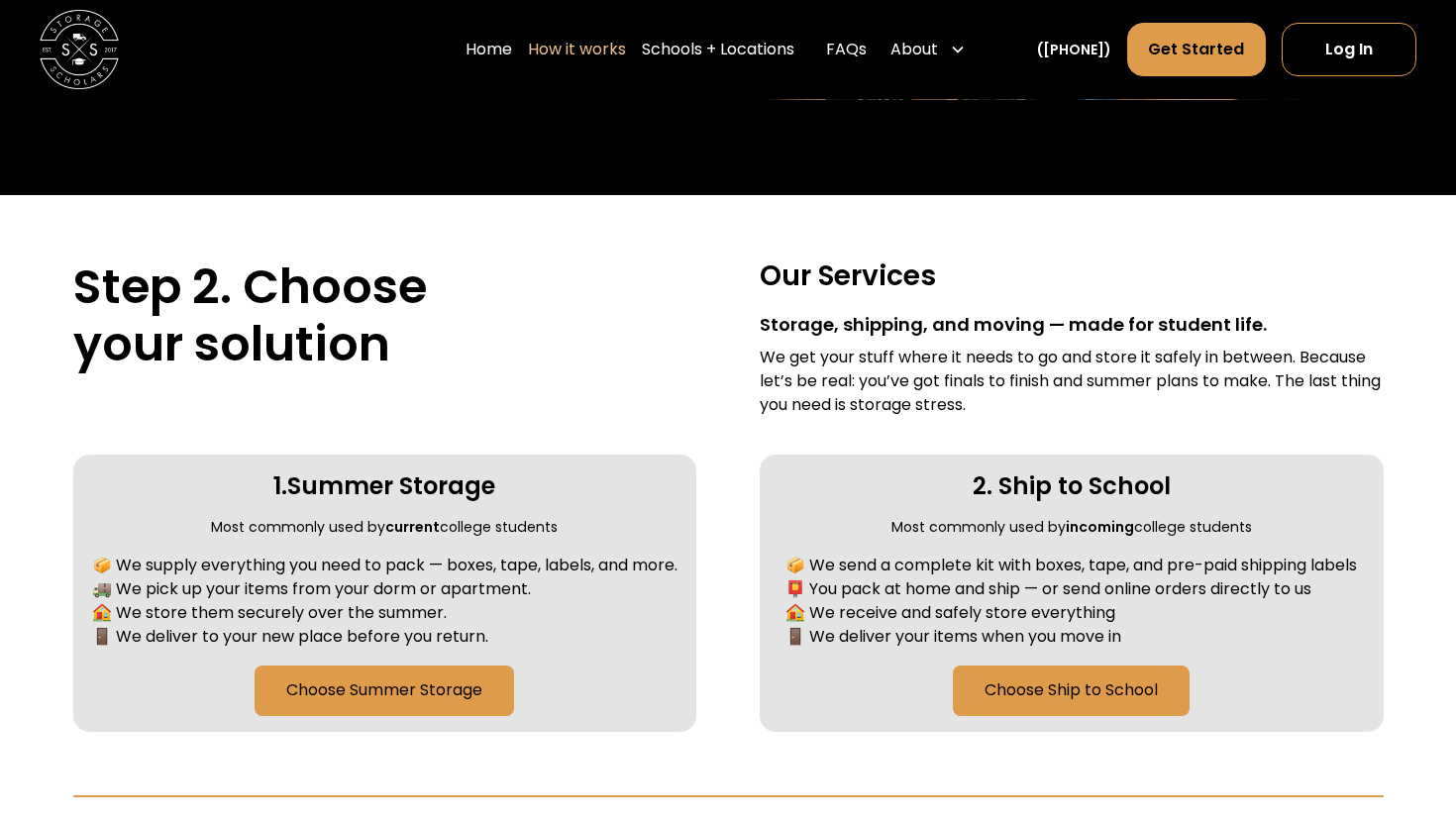 scroll, scrollTop: 622, scrollLeft: 0, axis: vertical 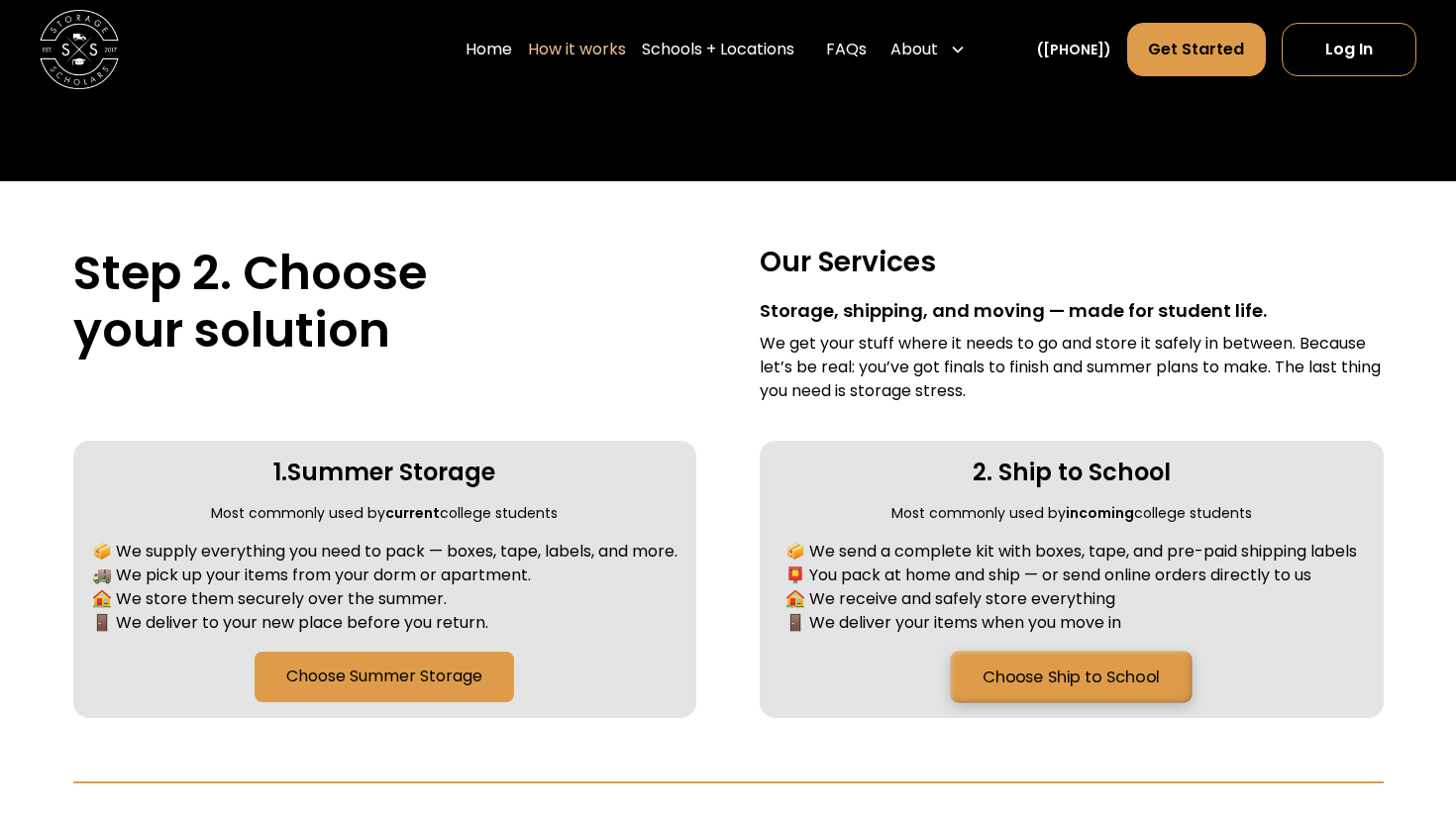 click on "Choose Ship to School" at bounding box center (1072, 676) 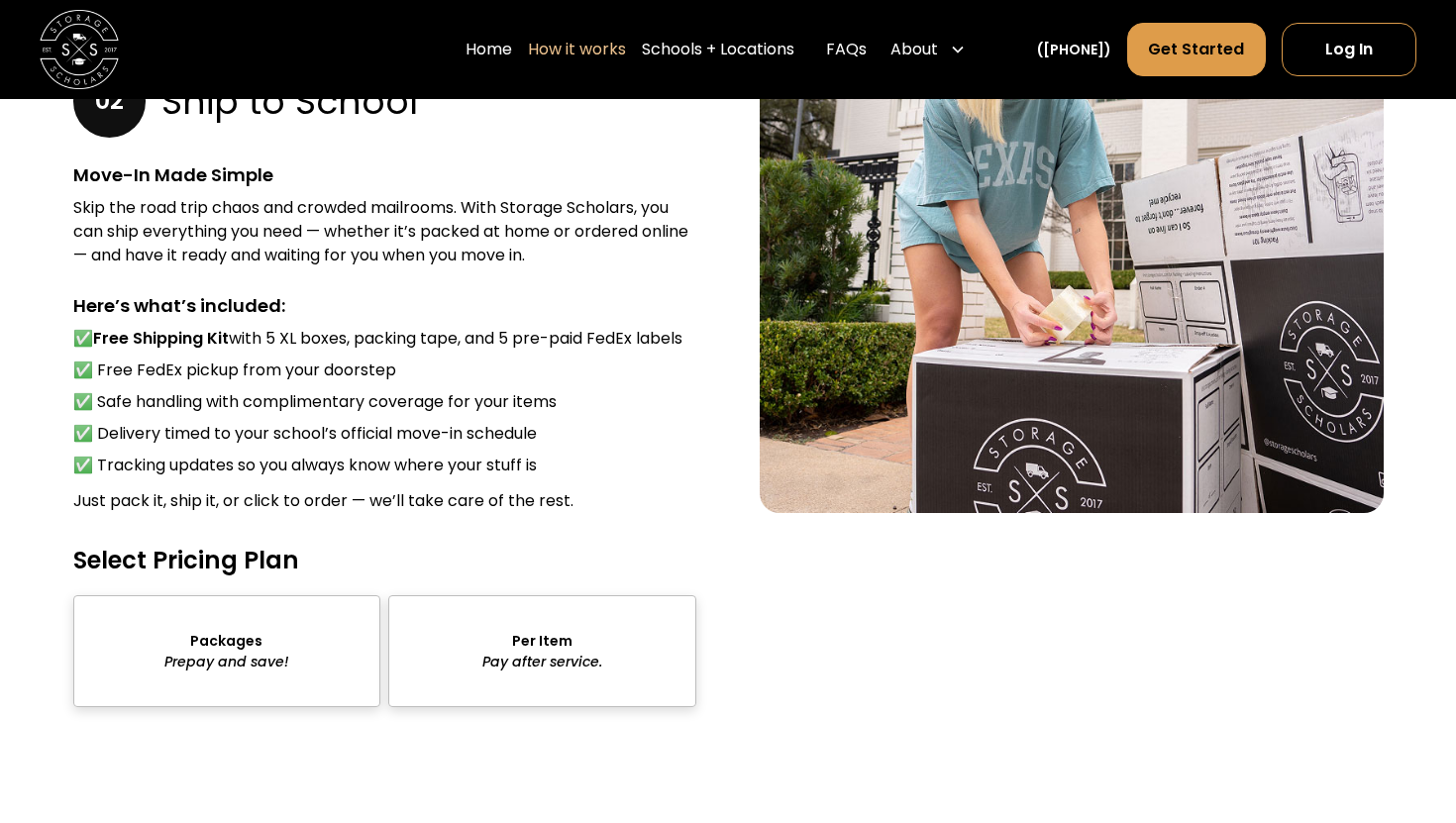 scroll, scrollTop: 2496, scrollLeft: 0, axis: vertical 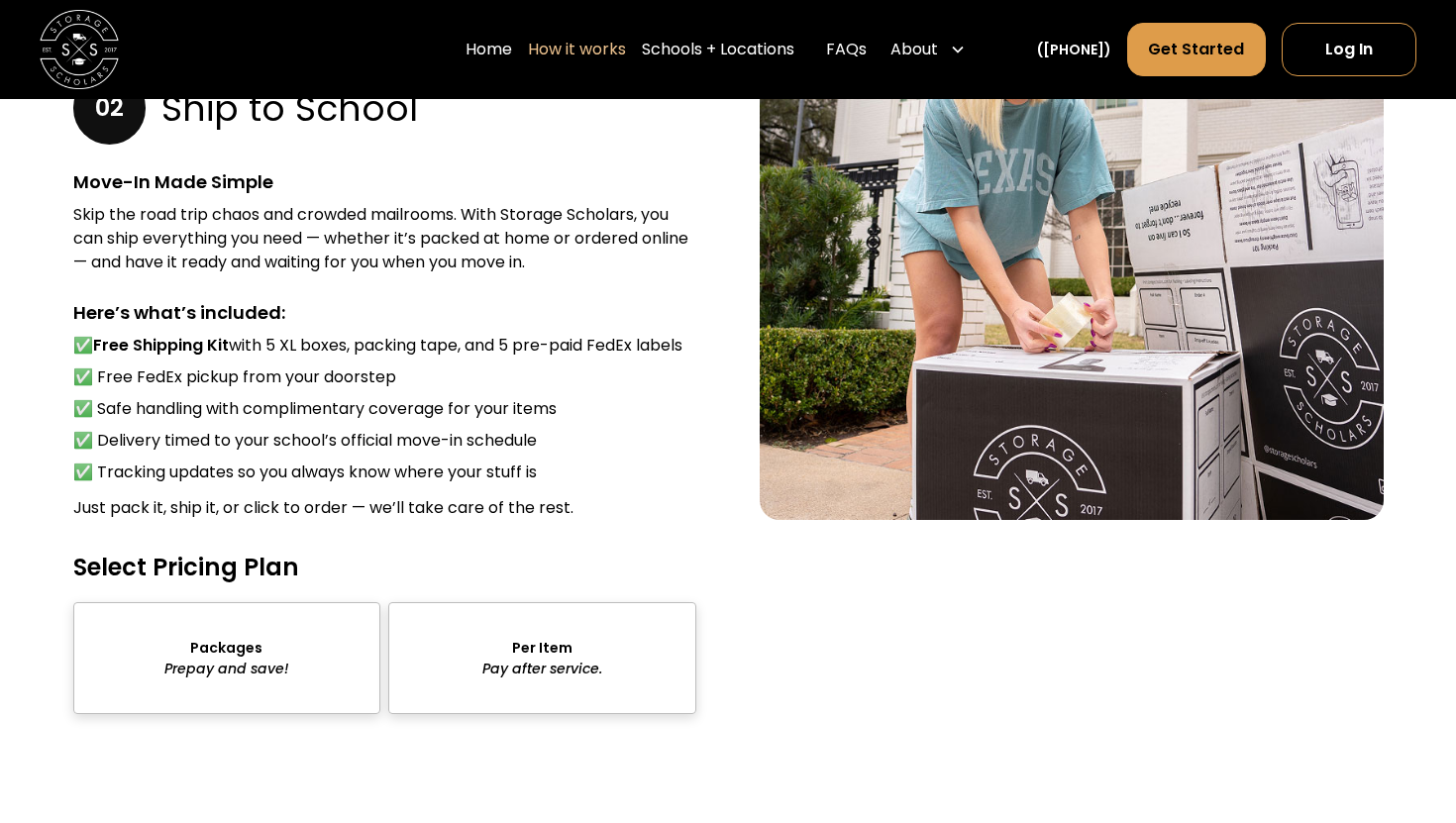 click at bounding box center (227, 658) 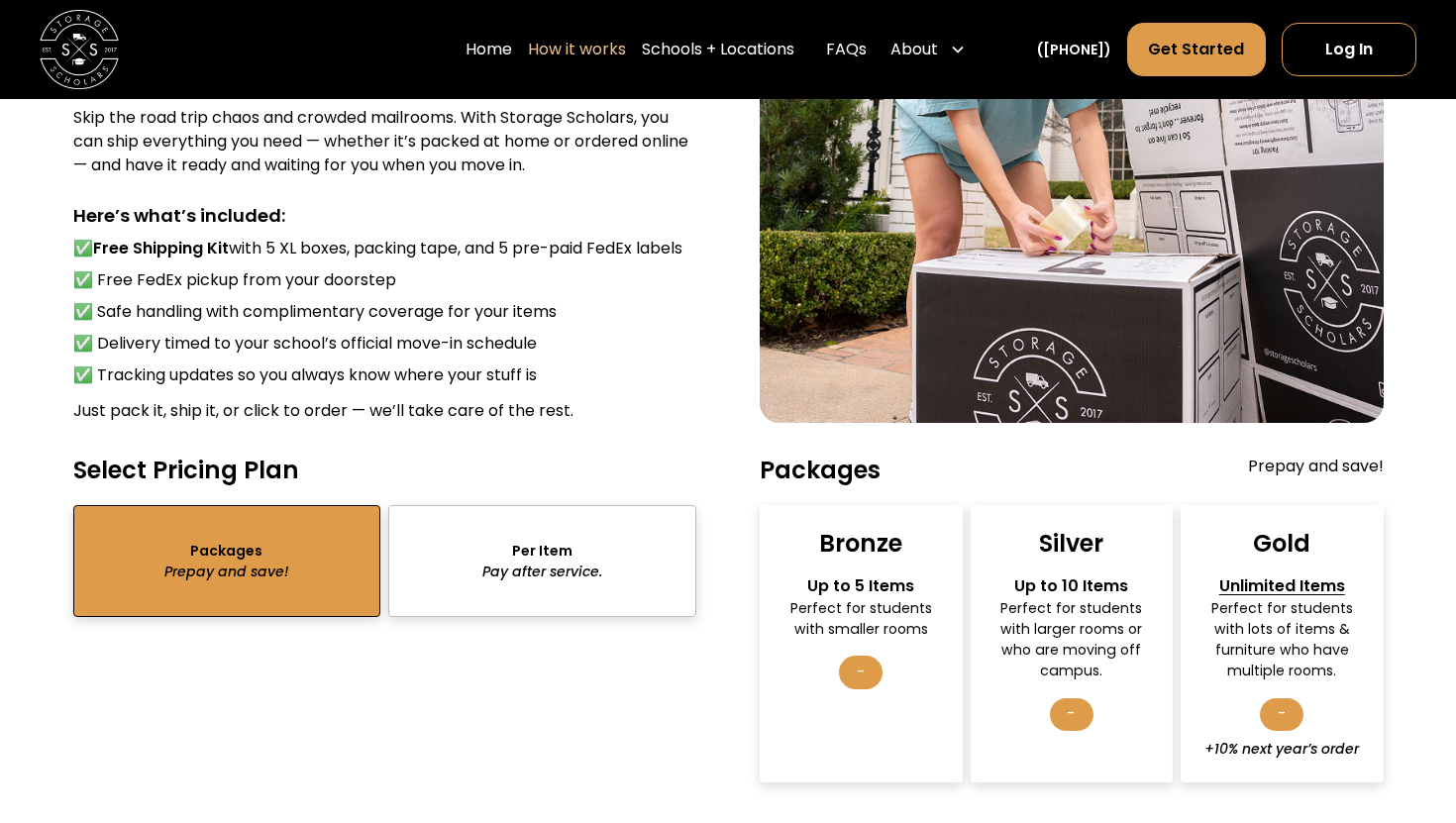 scroll, scrollTop: 2600, scrollLeft: 0, axis: vertical 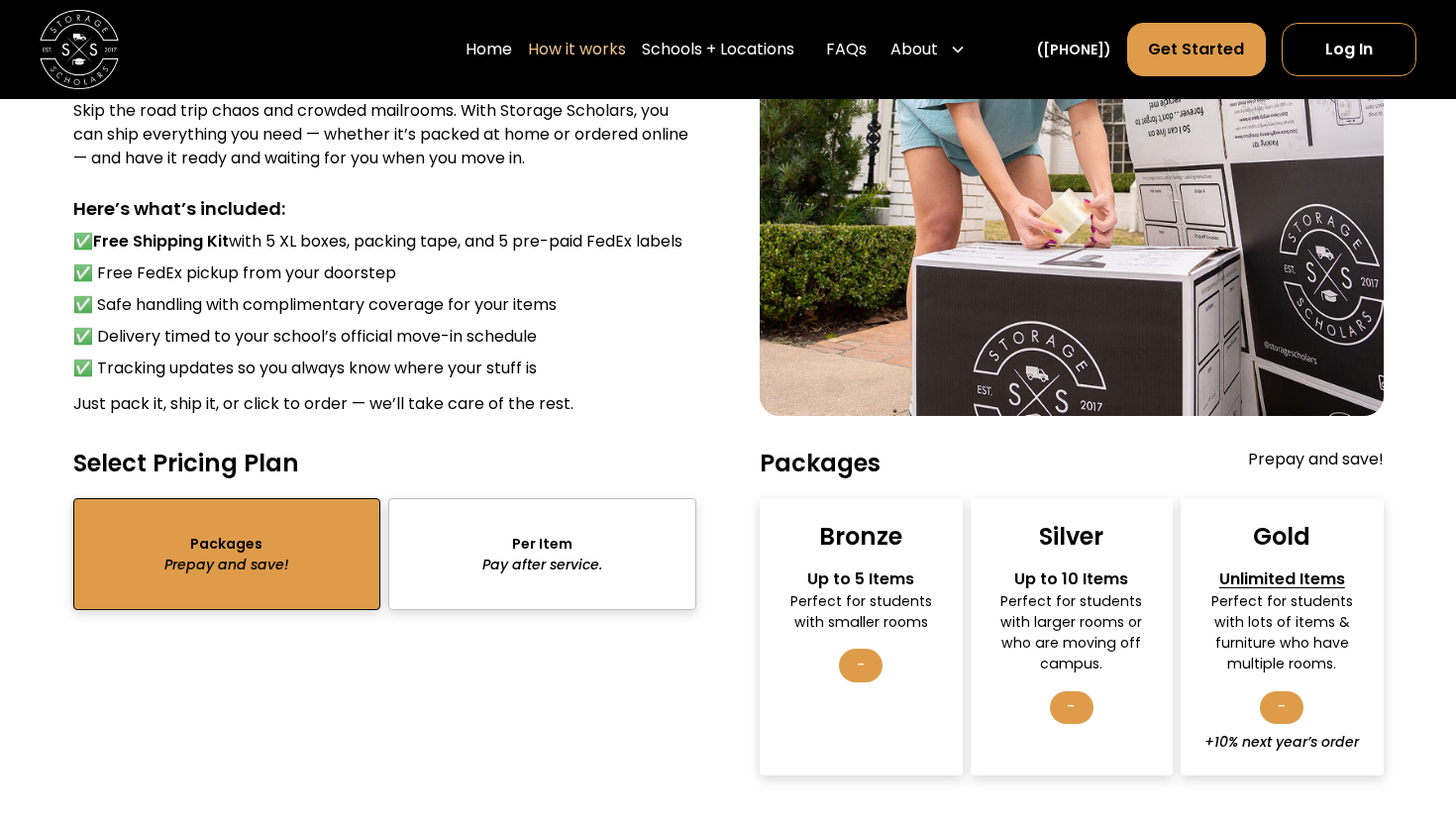 click on "-" at bounding box center [861, 666] 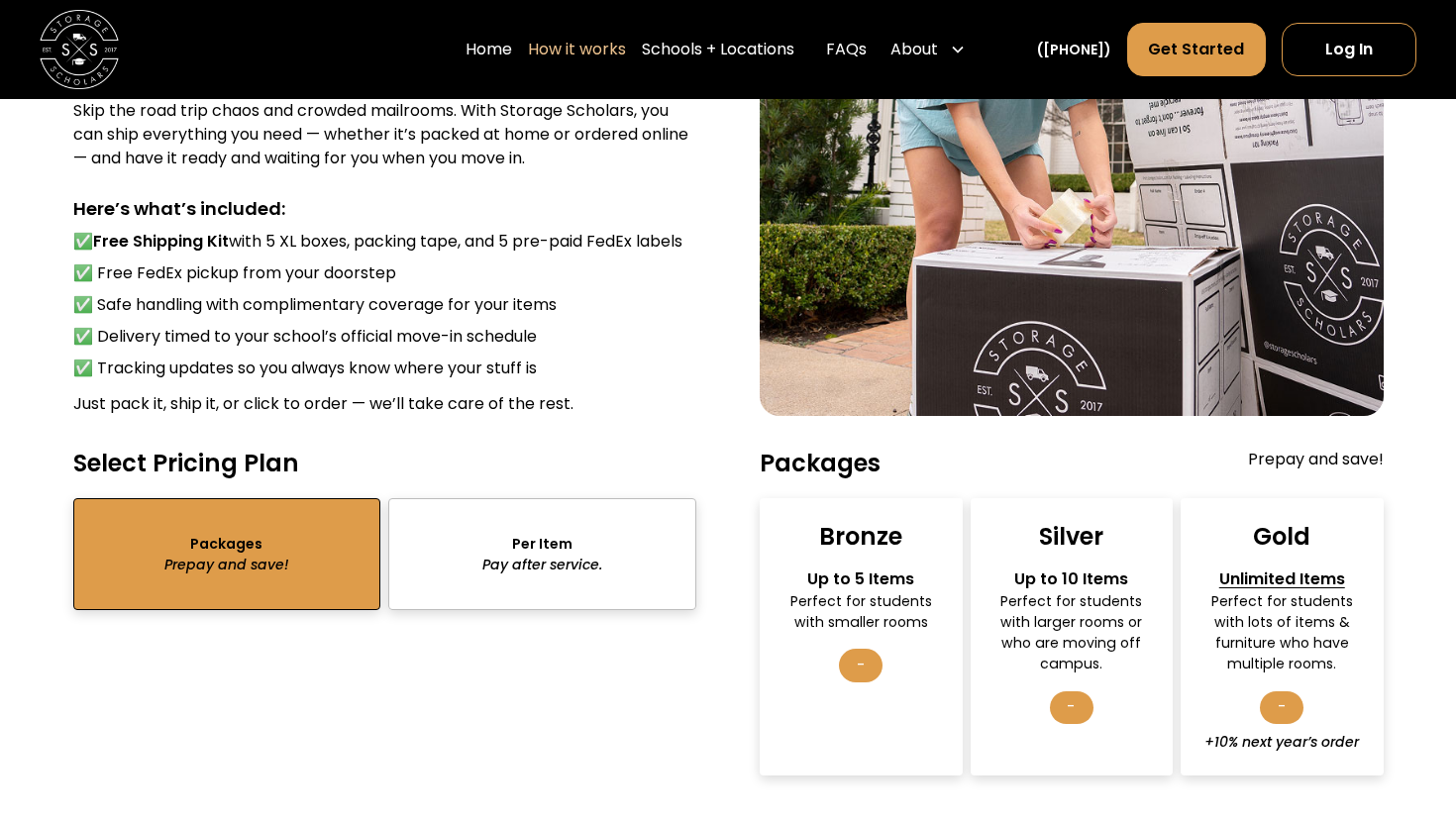 click on "Up to 5 Items" at bounding box center (861, 579) 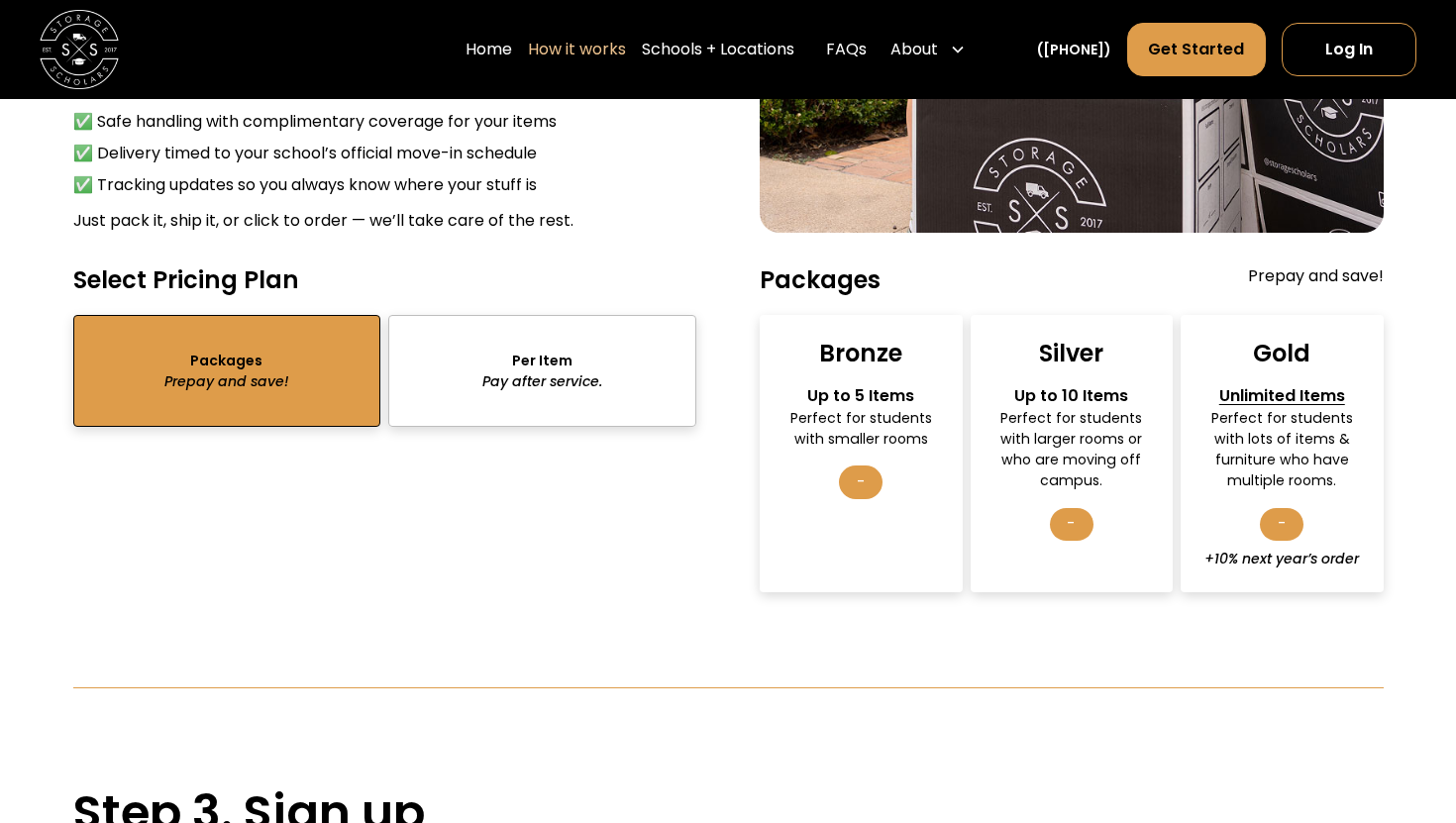 scroll, scrollTop: 2804, scrollLeft: 0, axis: vertical 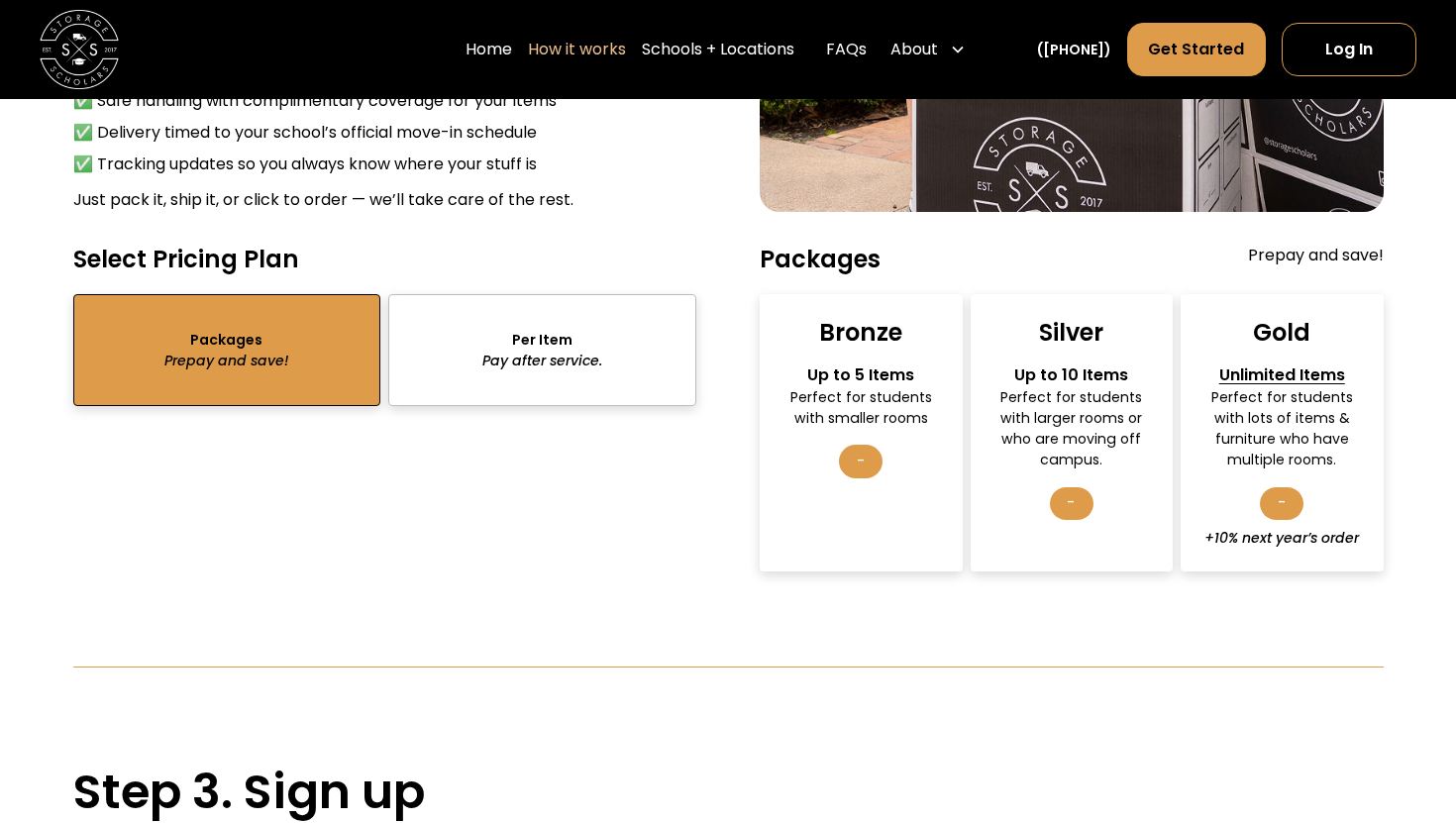 click on "-" at bounding box center [861, 462] 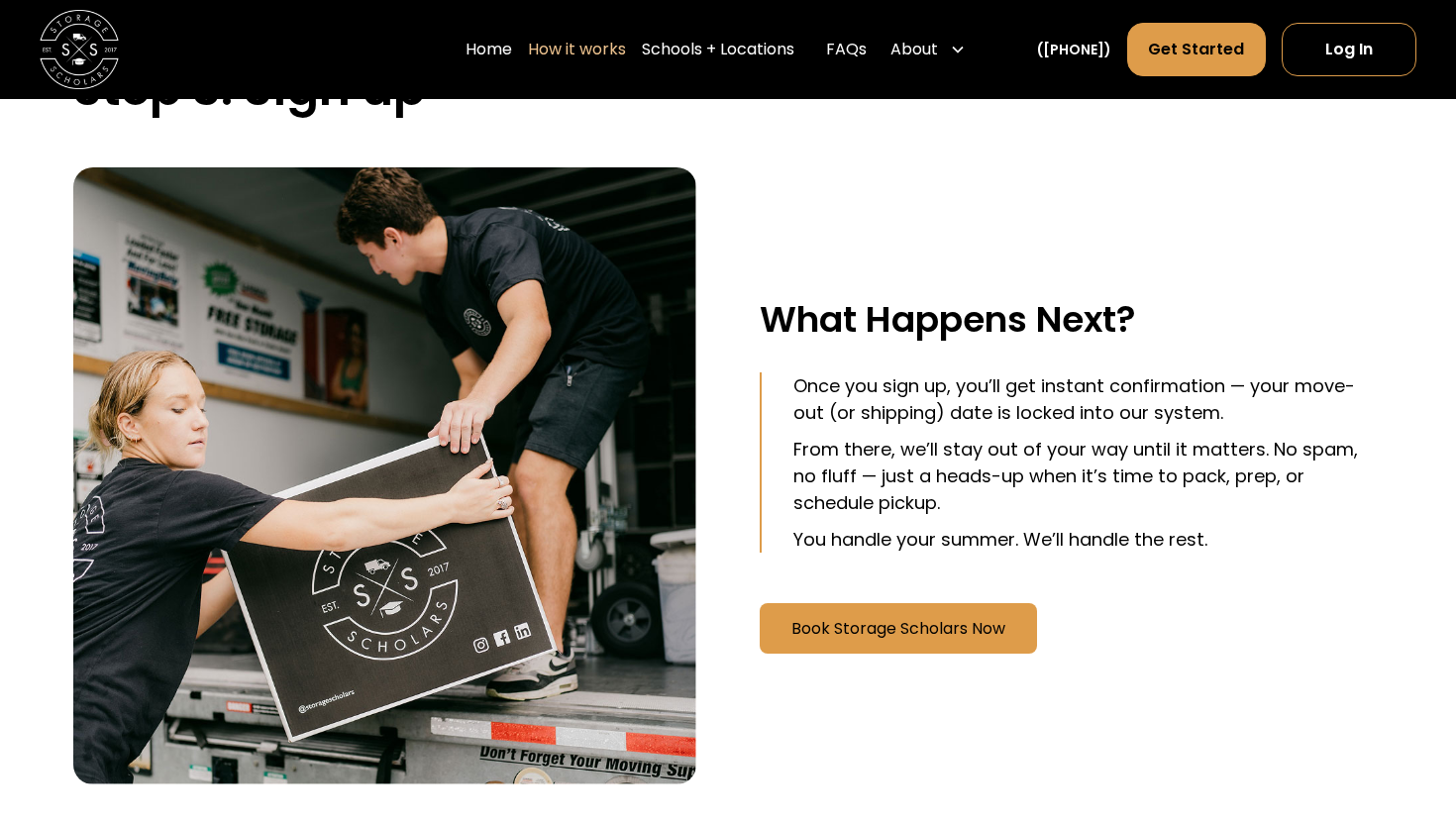 scroll, scrollTop: 3497, scrollLeft: 0, axis: vertical 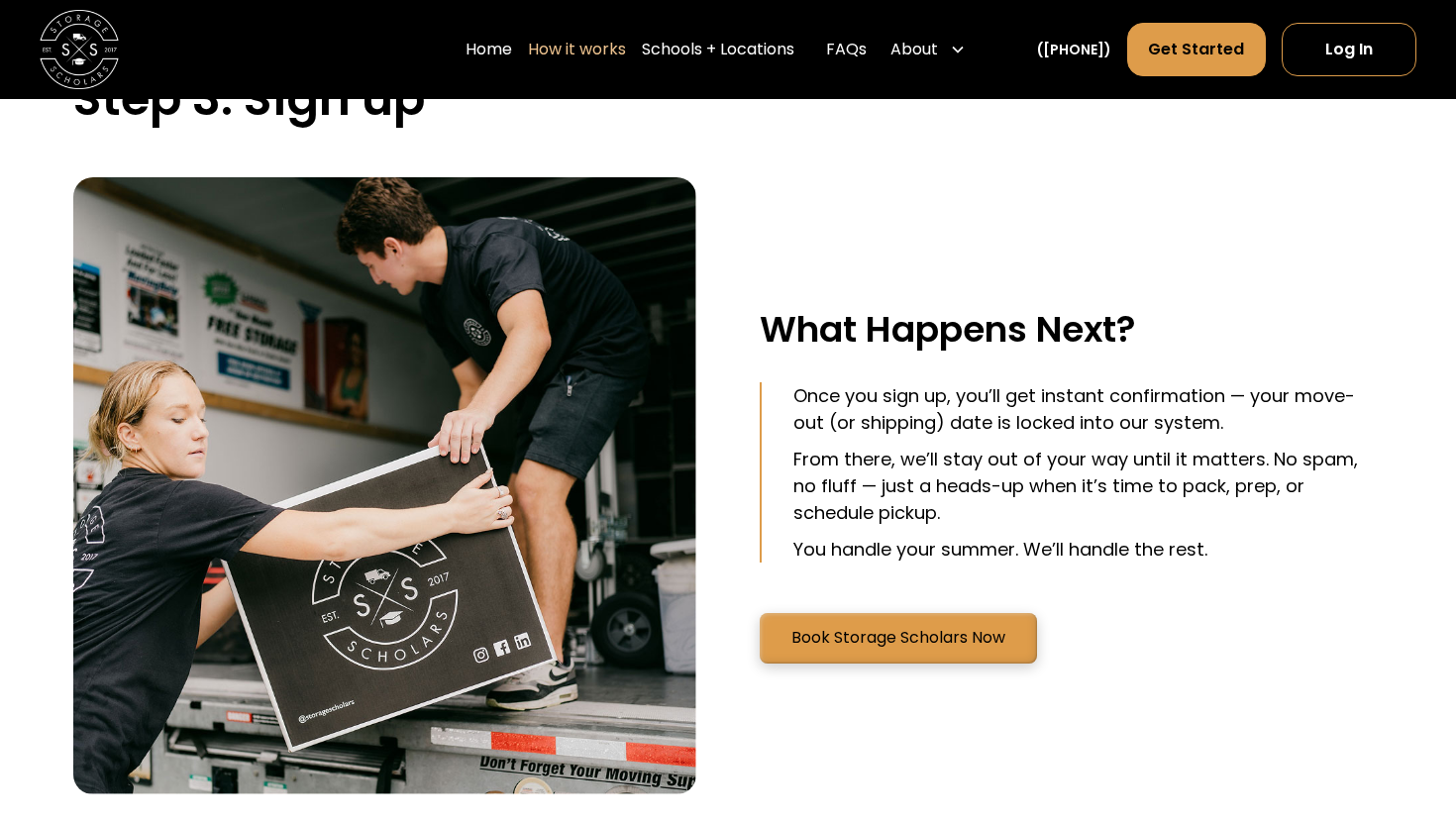 click on "Book Storage Scholars Now" at bounding box center (898, 638) 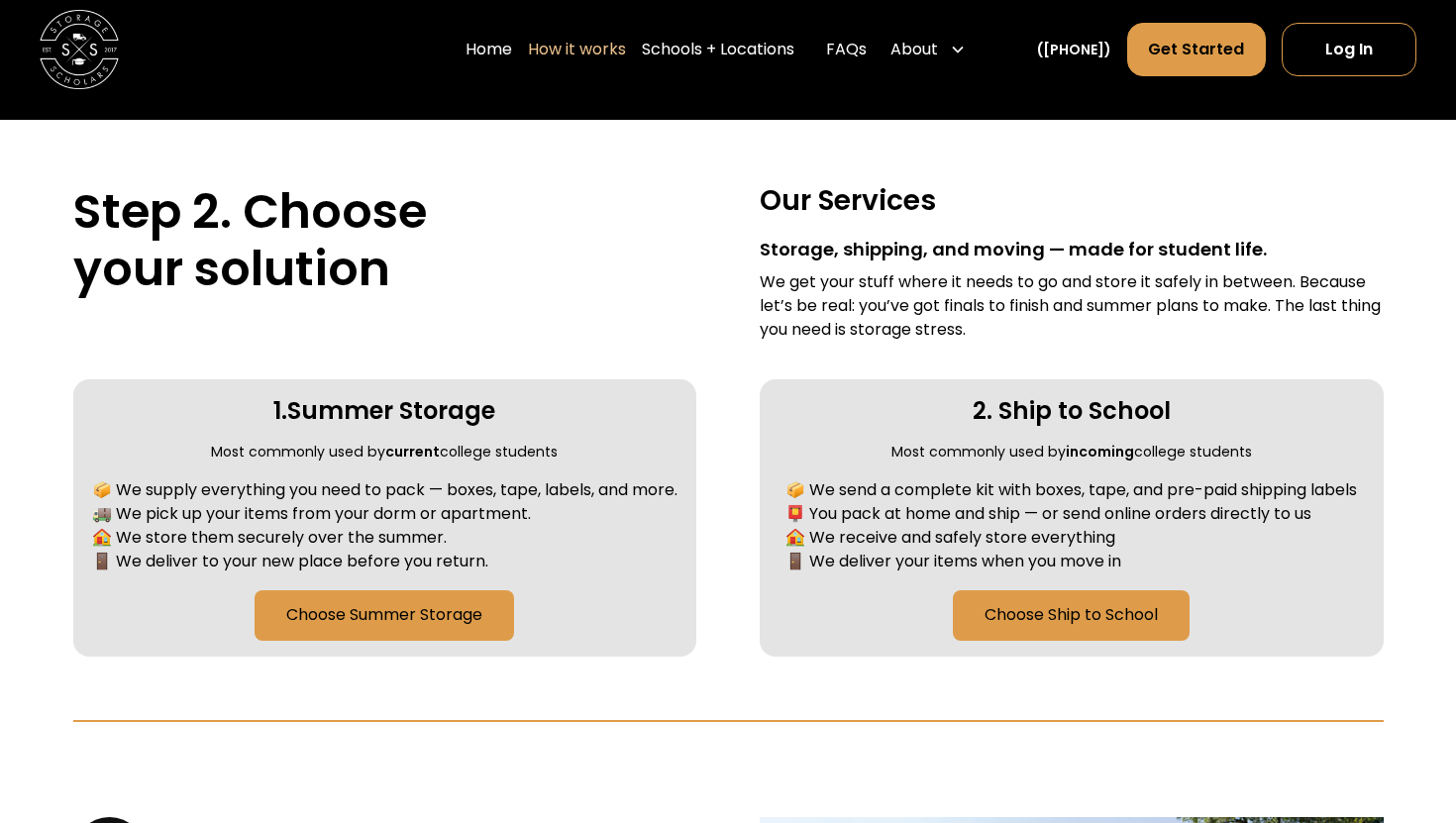 scroll, scrollTop: 680, scrollLeft: 0, axis: vertical 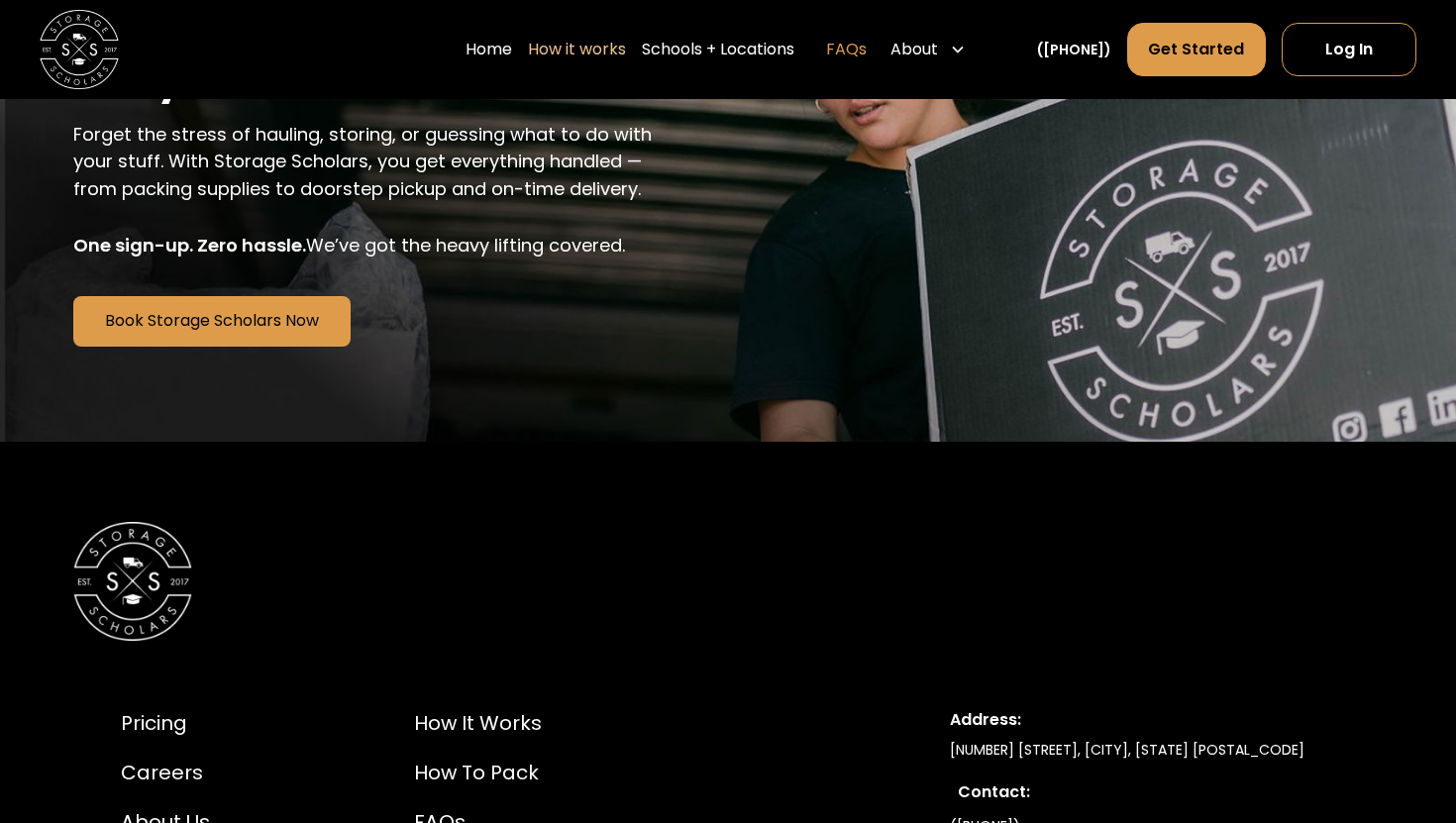 click on "FAQs" at bounding box center (846, 50) 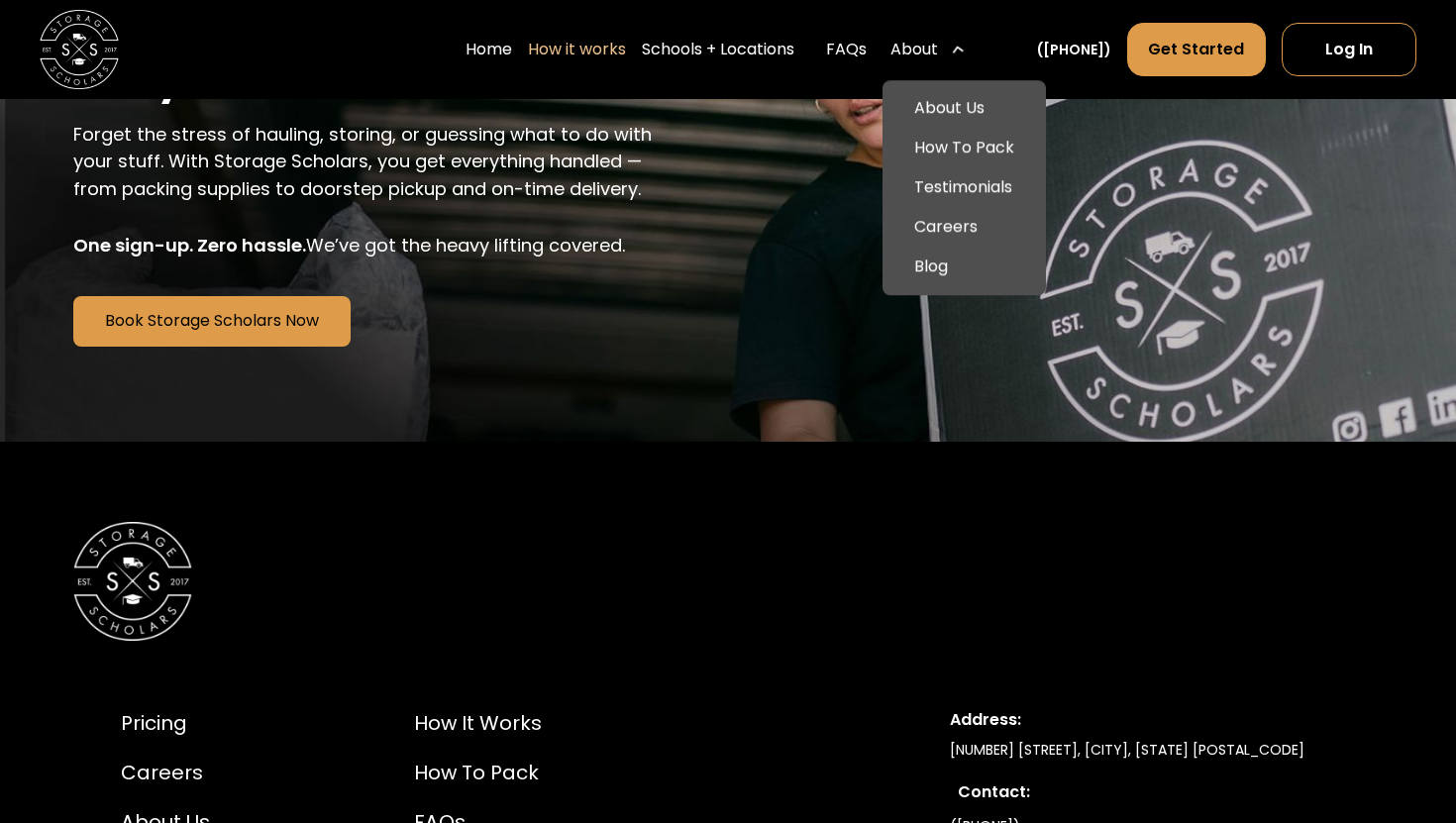 click on "About" at bounding box center (914, 50) 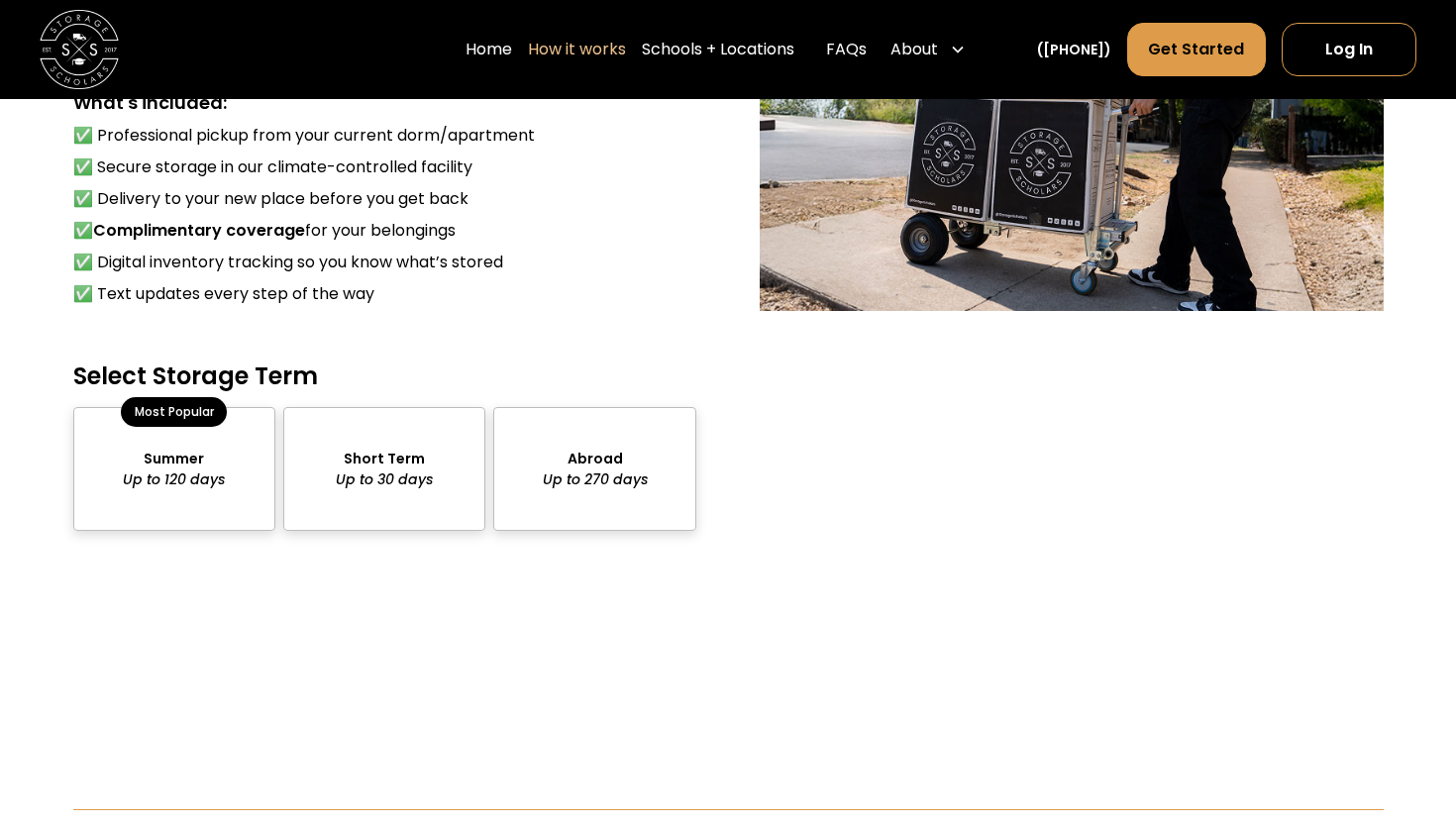 scroll, scrollTop: 953, scrollLeft: 0, axis: vertical 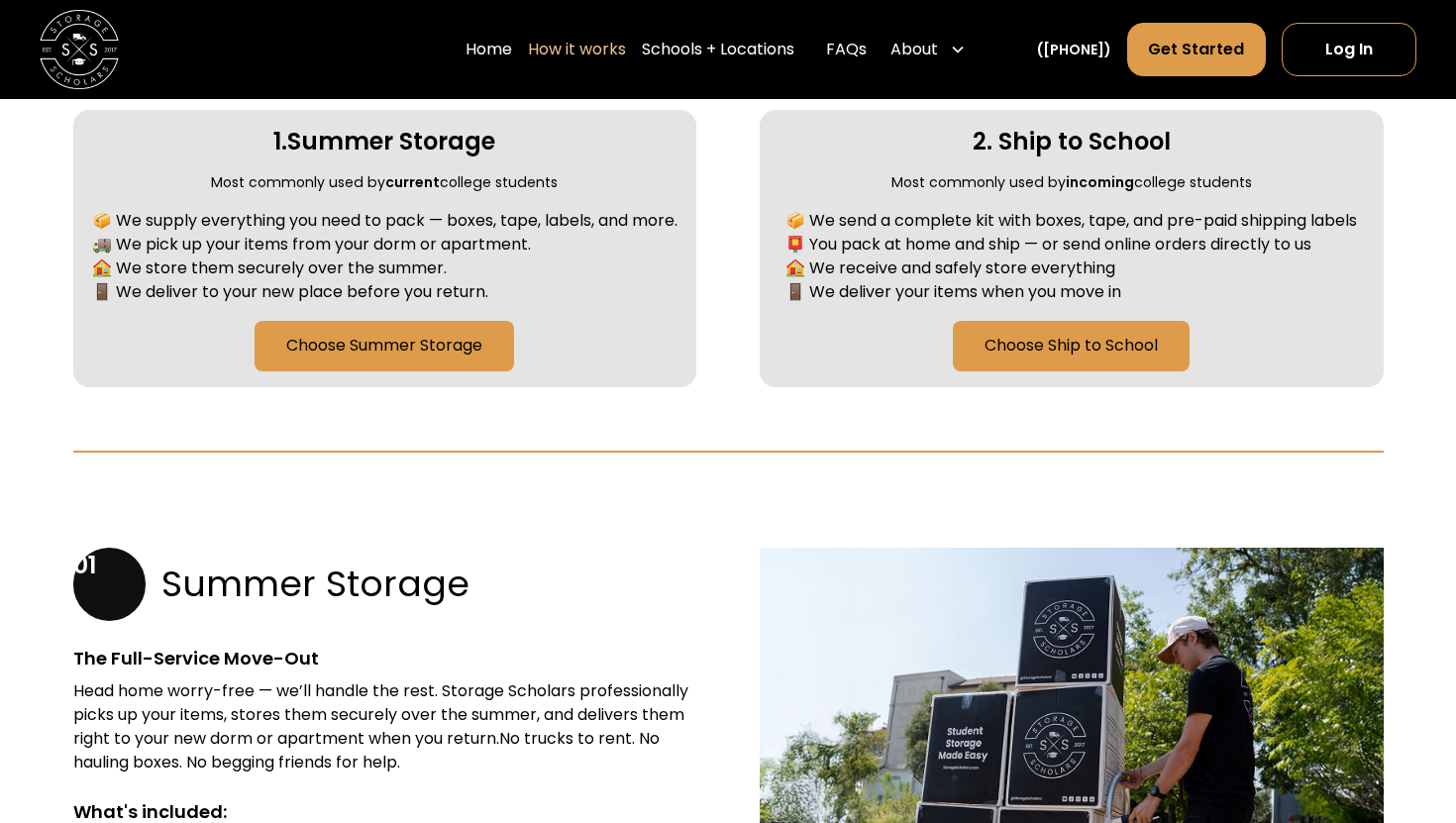 click at bounding box center [79, 50] 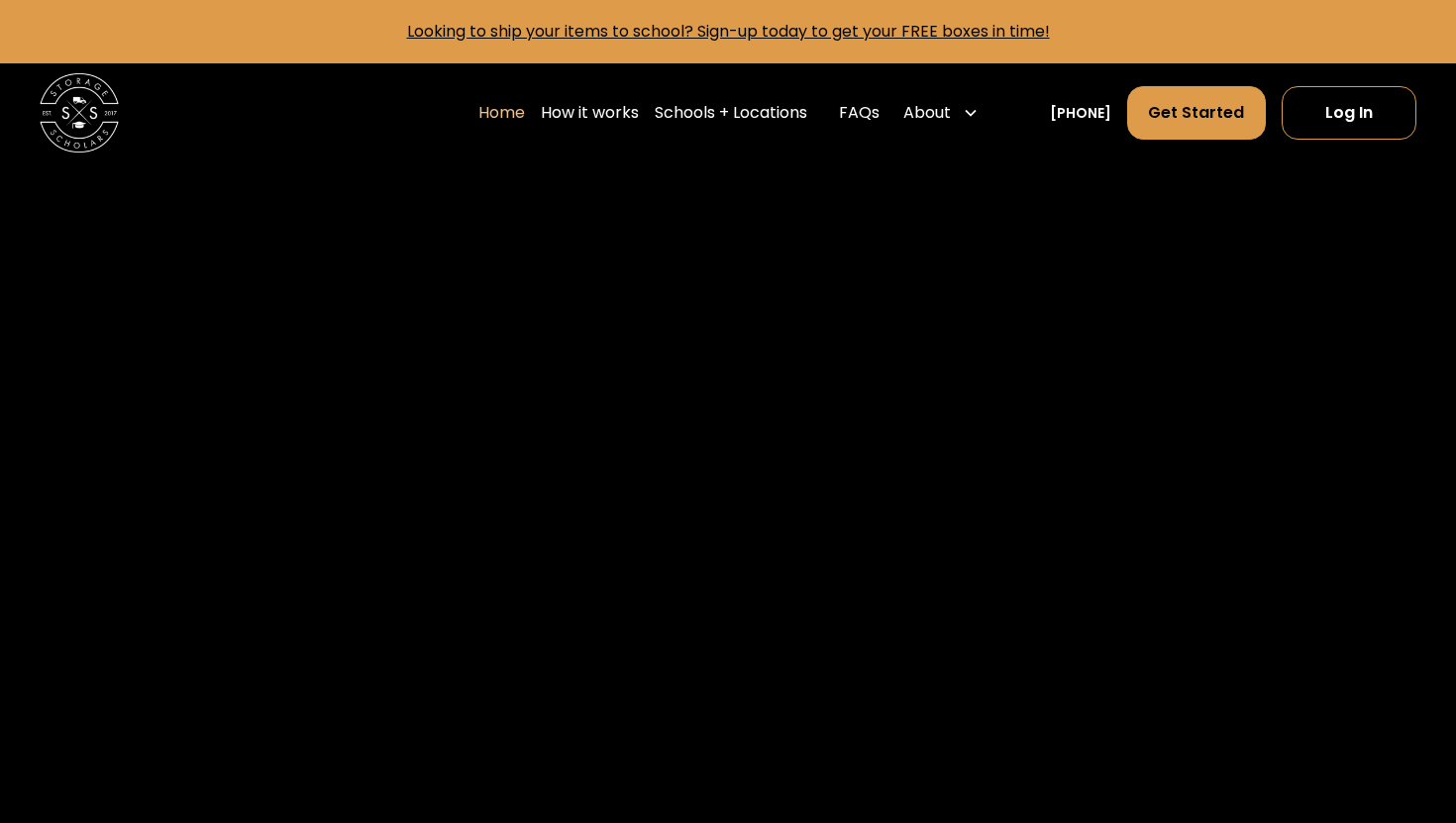 scroll, scrollTop: 0, scrollLeft: 0, axis: both 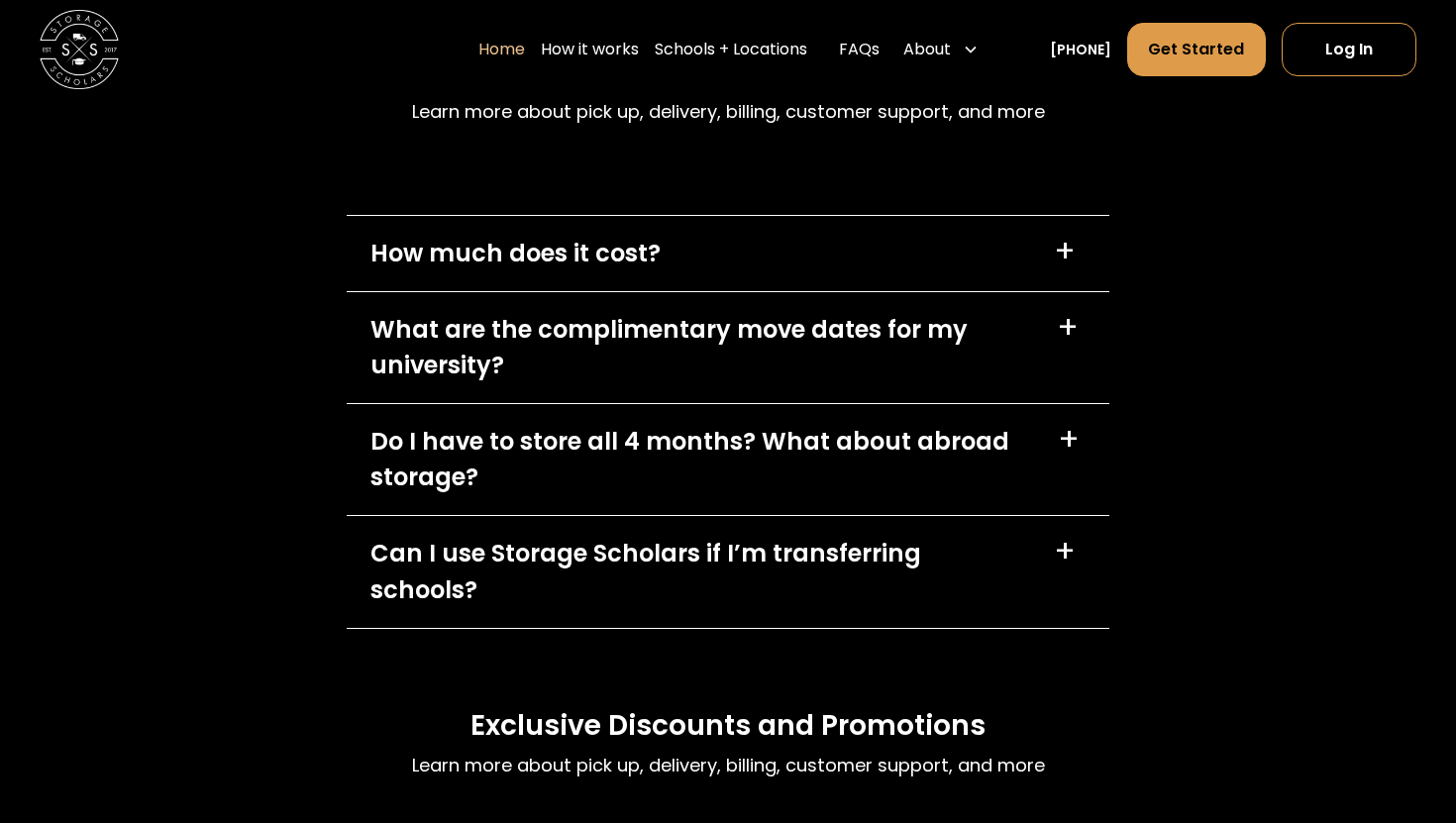 click on "How much does it cost? +" at bounding box center (728, 254) 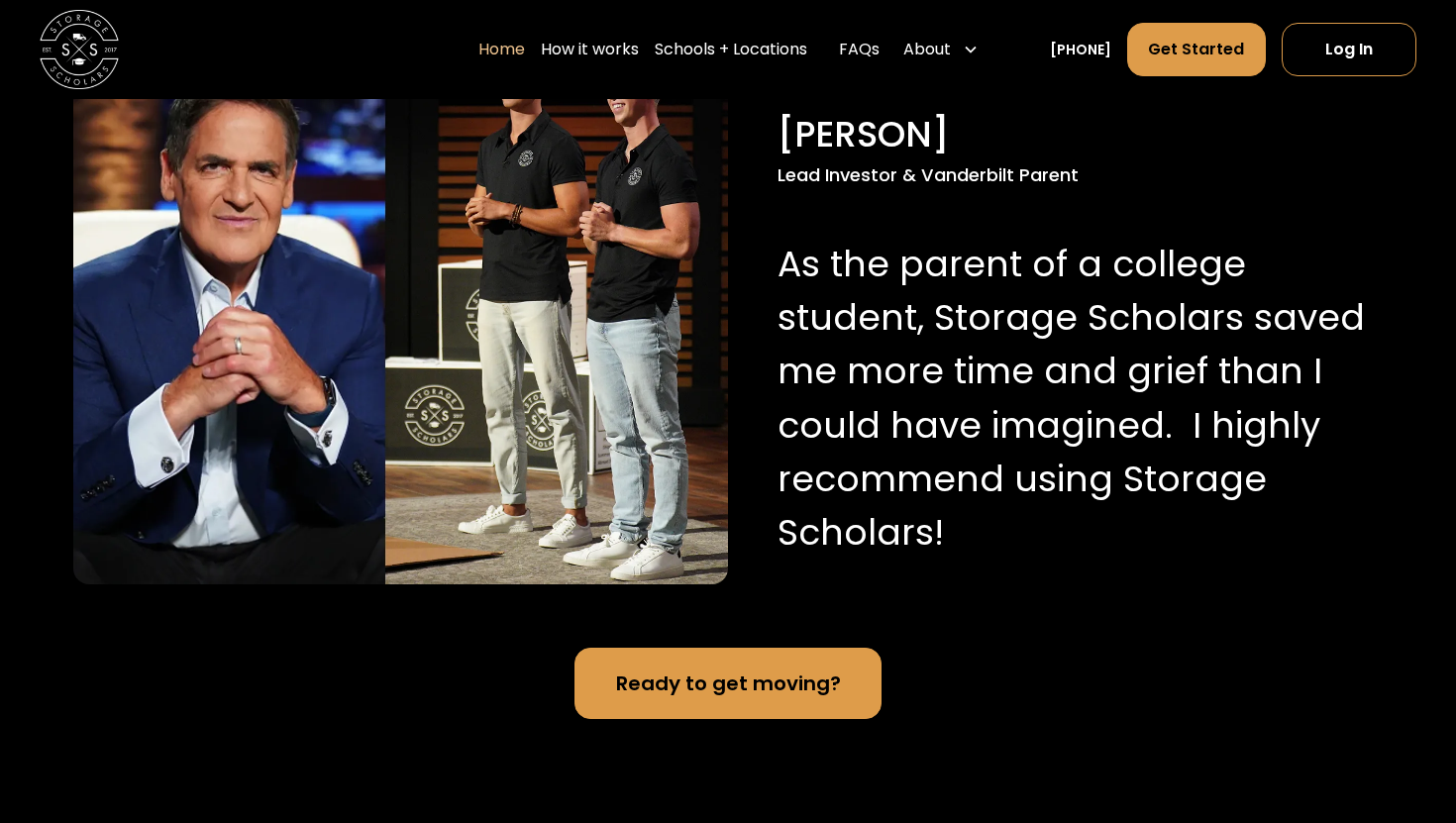 scroll, scrollTop: 1987, scrollLeft: 0, axis: vertical 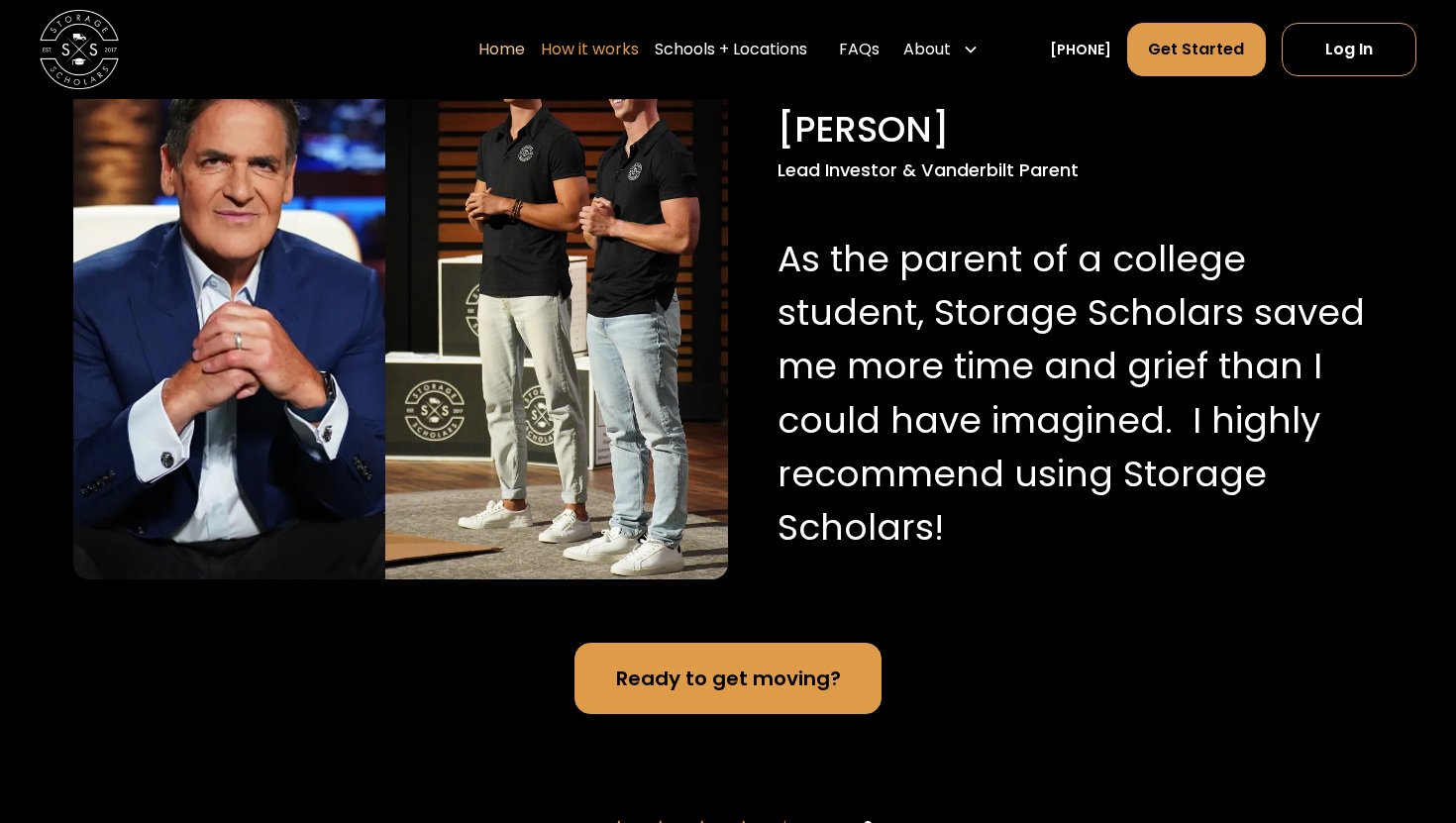 click on "How it works" at bounding box center (589, 50) 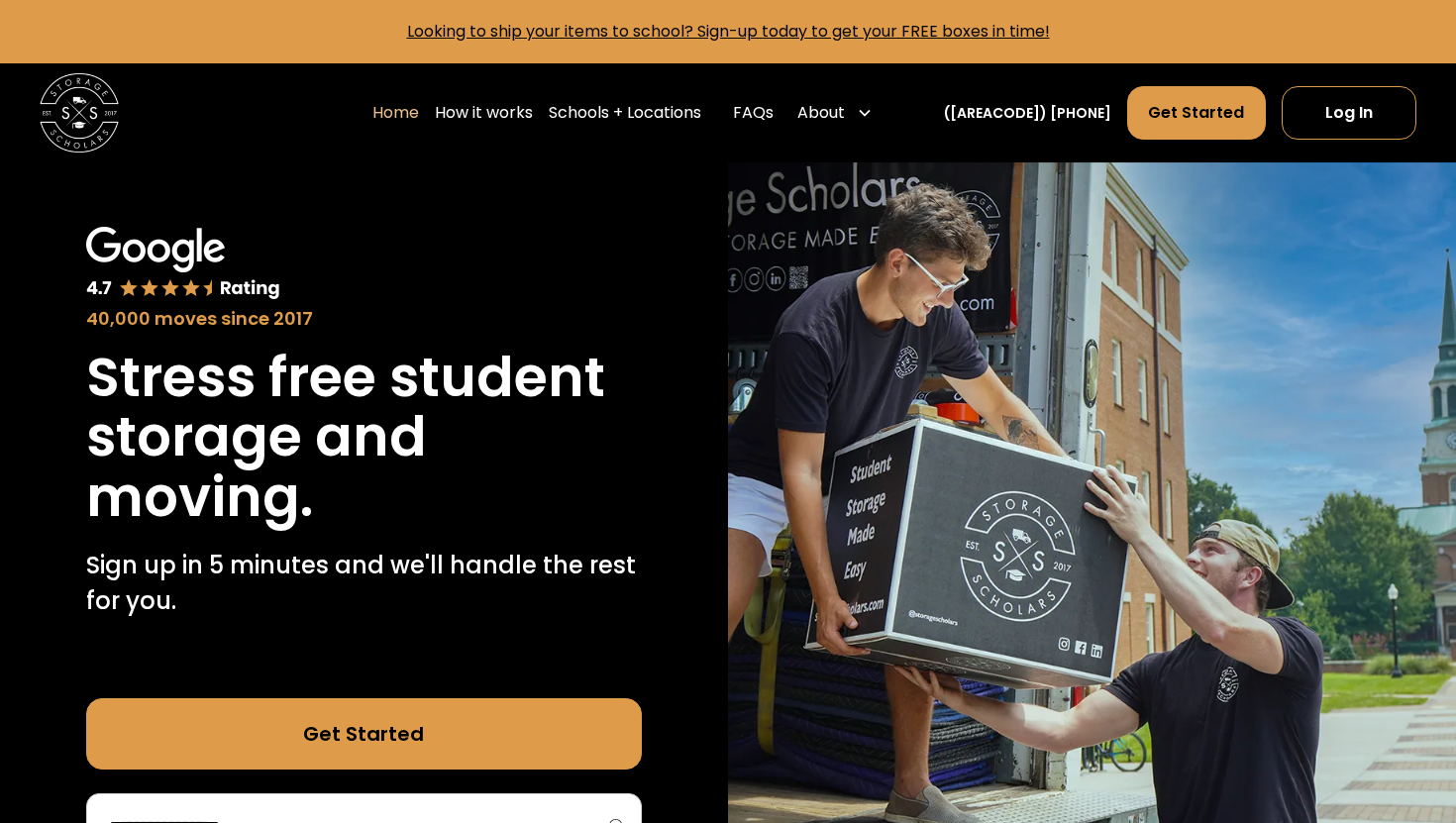 scroll, scrollTop: 0, scrollLeft: 0, axis: both 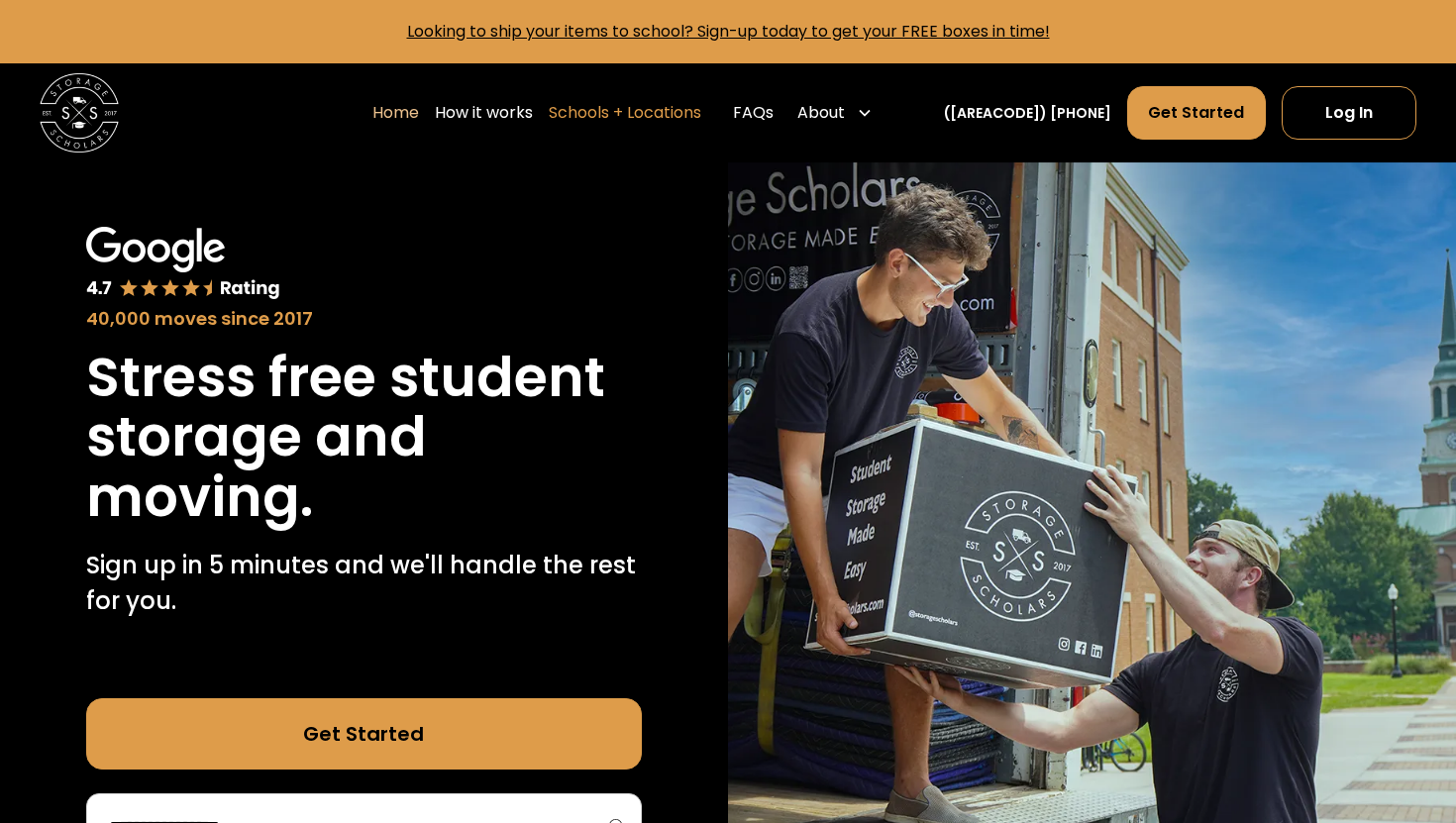 click on "Schools + Locations" at bounding box center (625, 113) 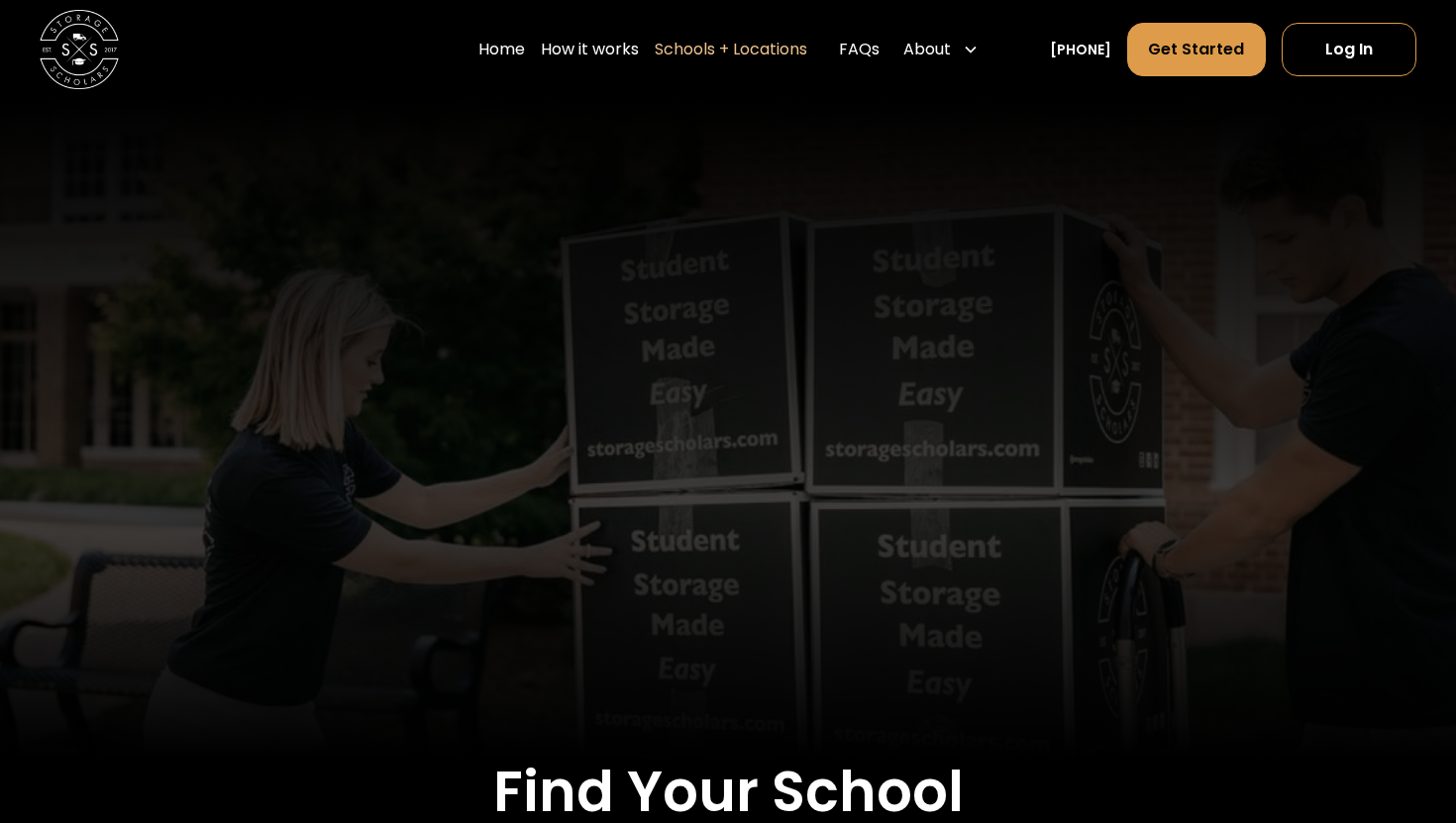 scroll, scrollTop: 0, scrollLeft: 0, axis: both 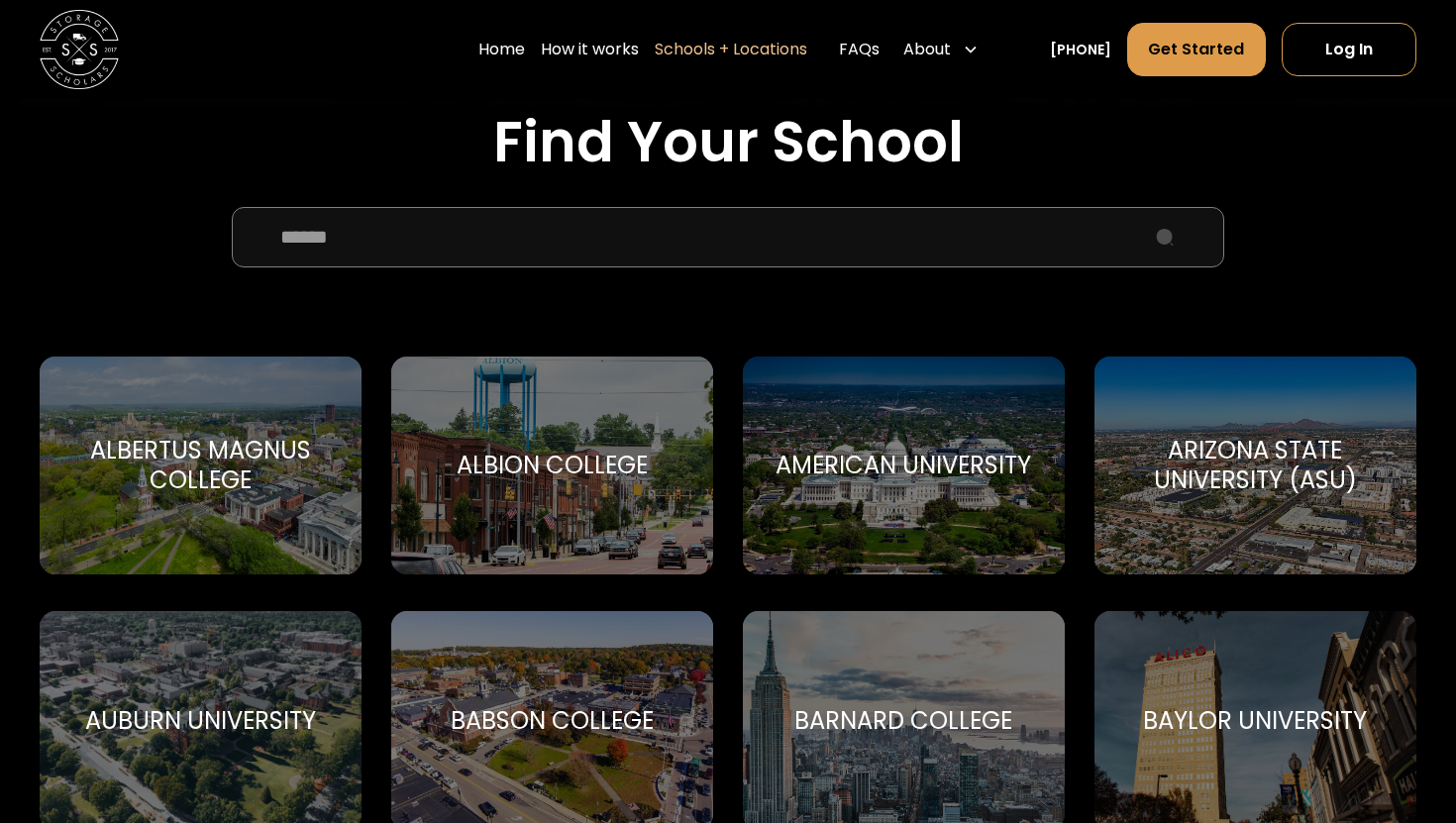 click at bounding box center (728, 237) 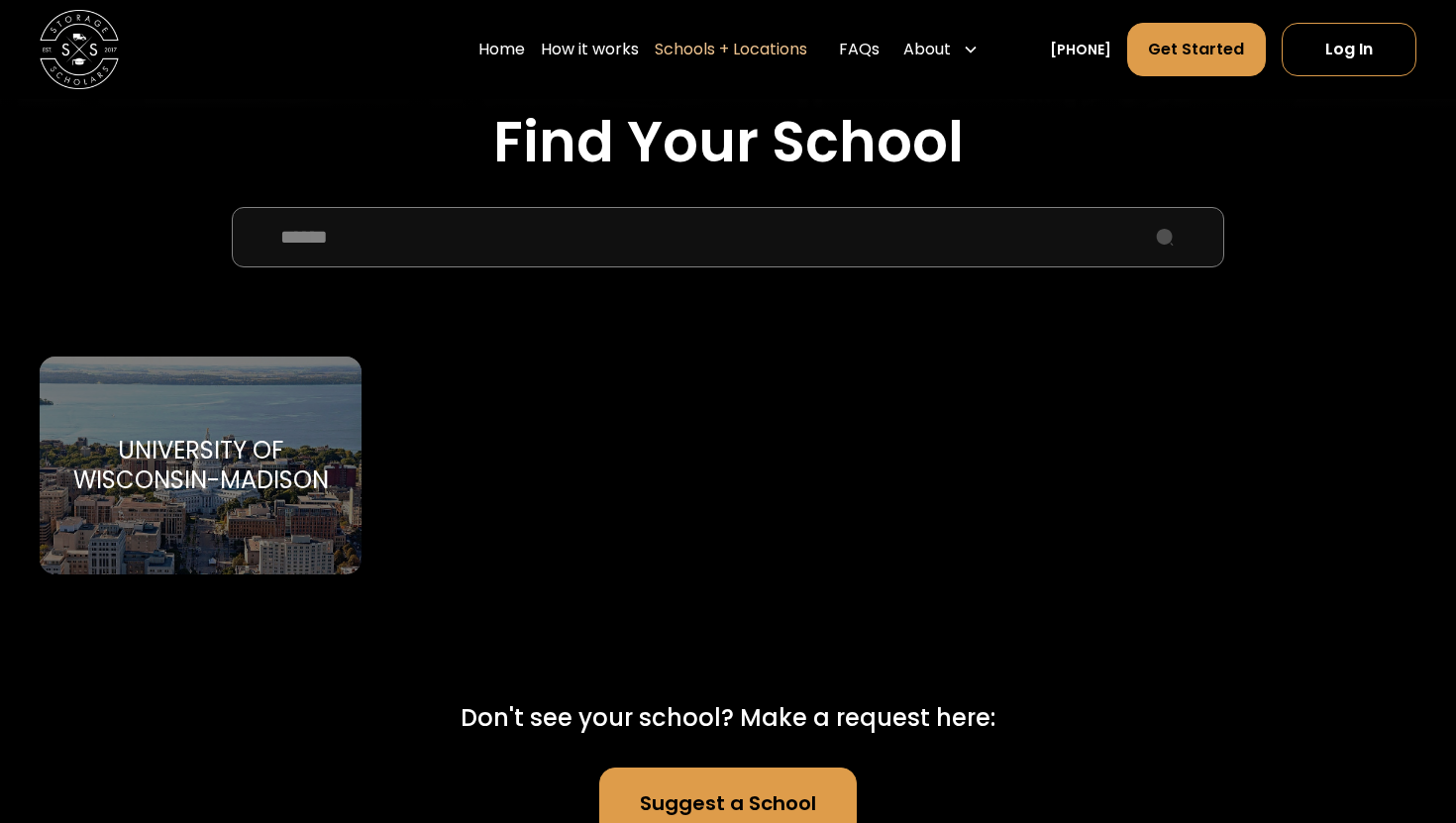 type on "******" 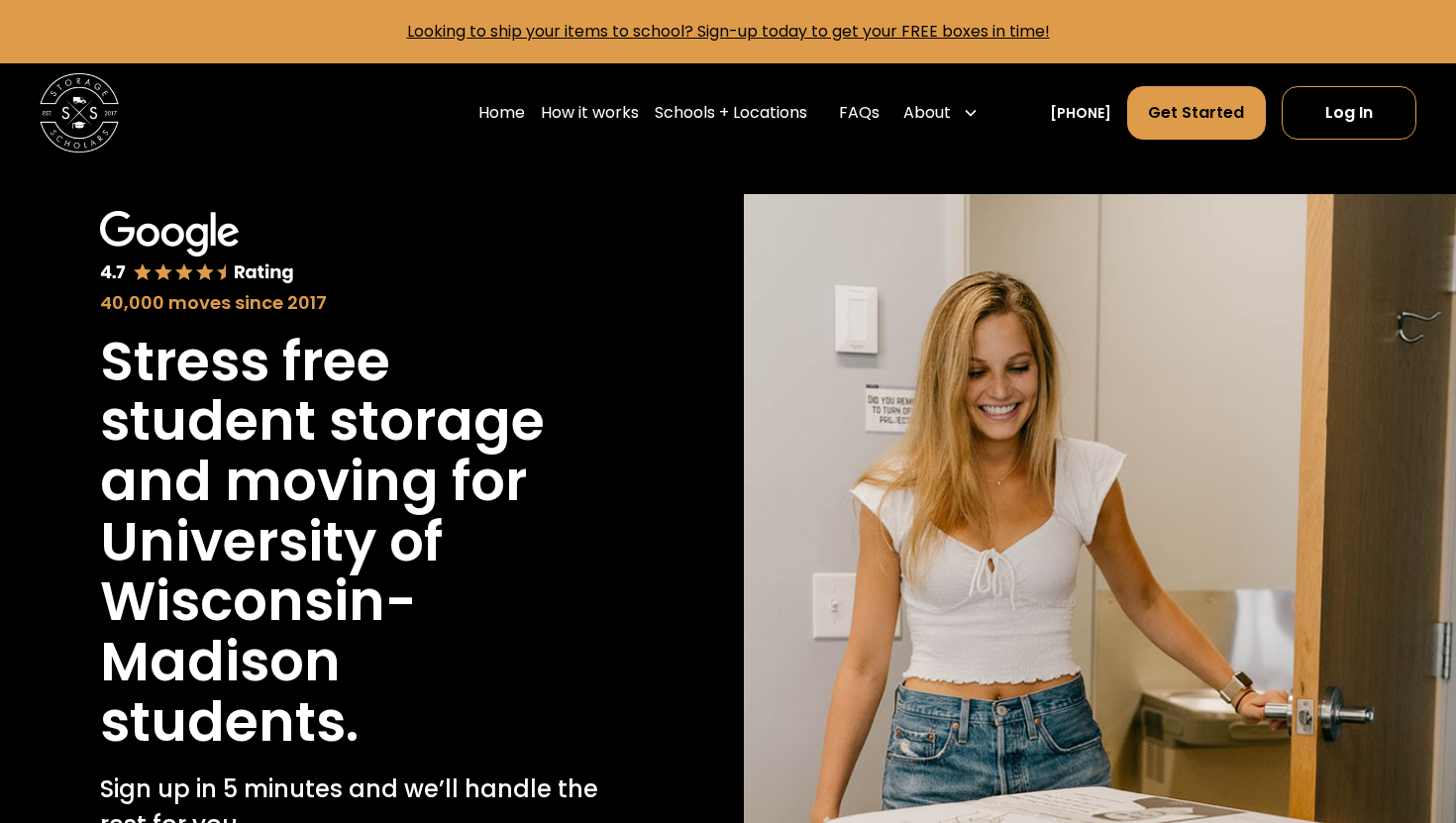 scroll, scrollTop: 0, scrollLeft: 0, axis: both 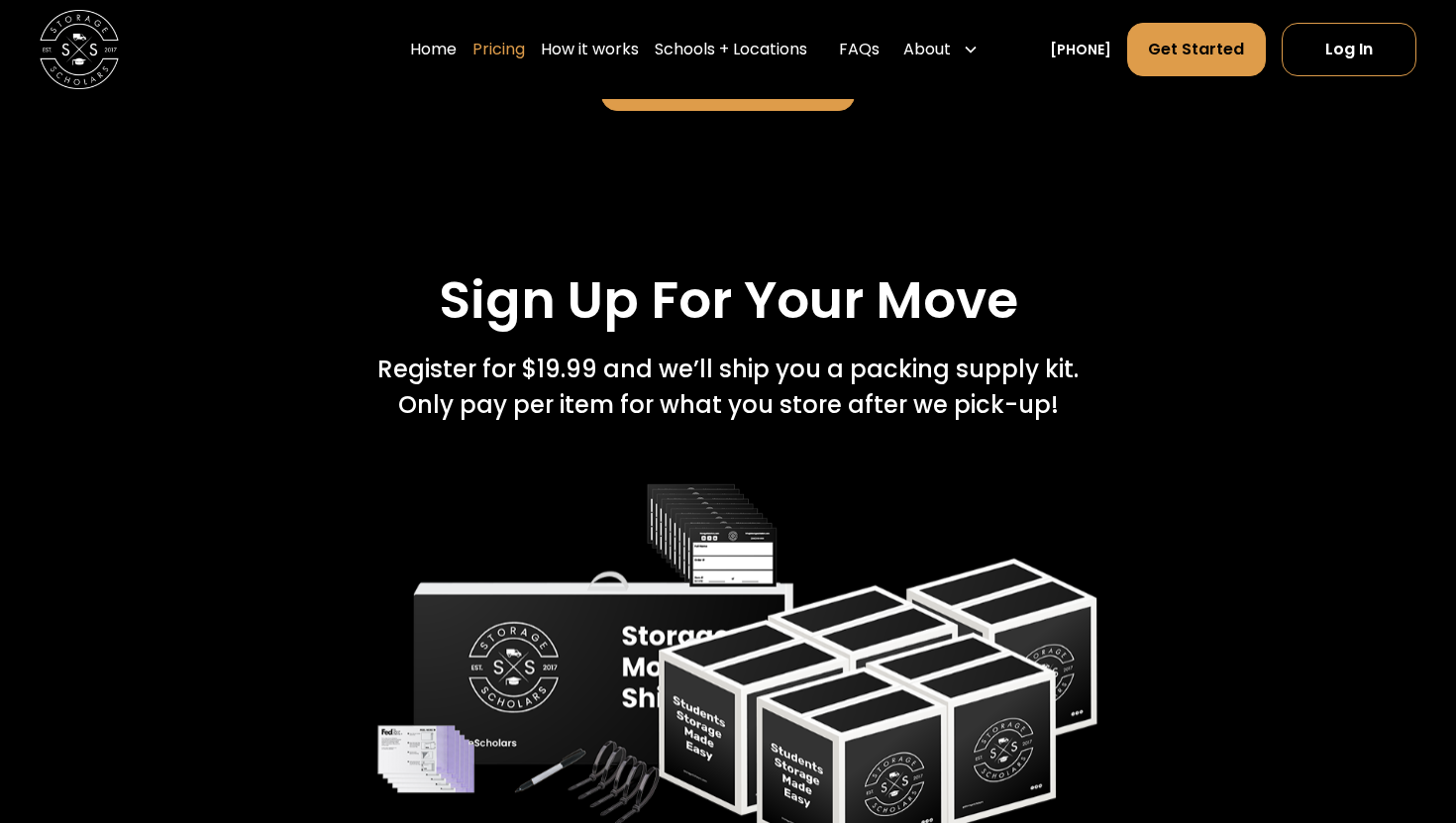 click on "Pricing" at bounding box center (498, 50) 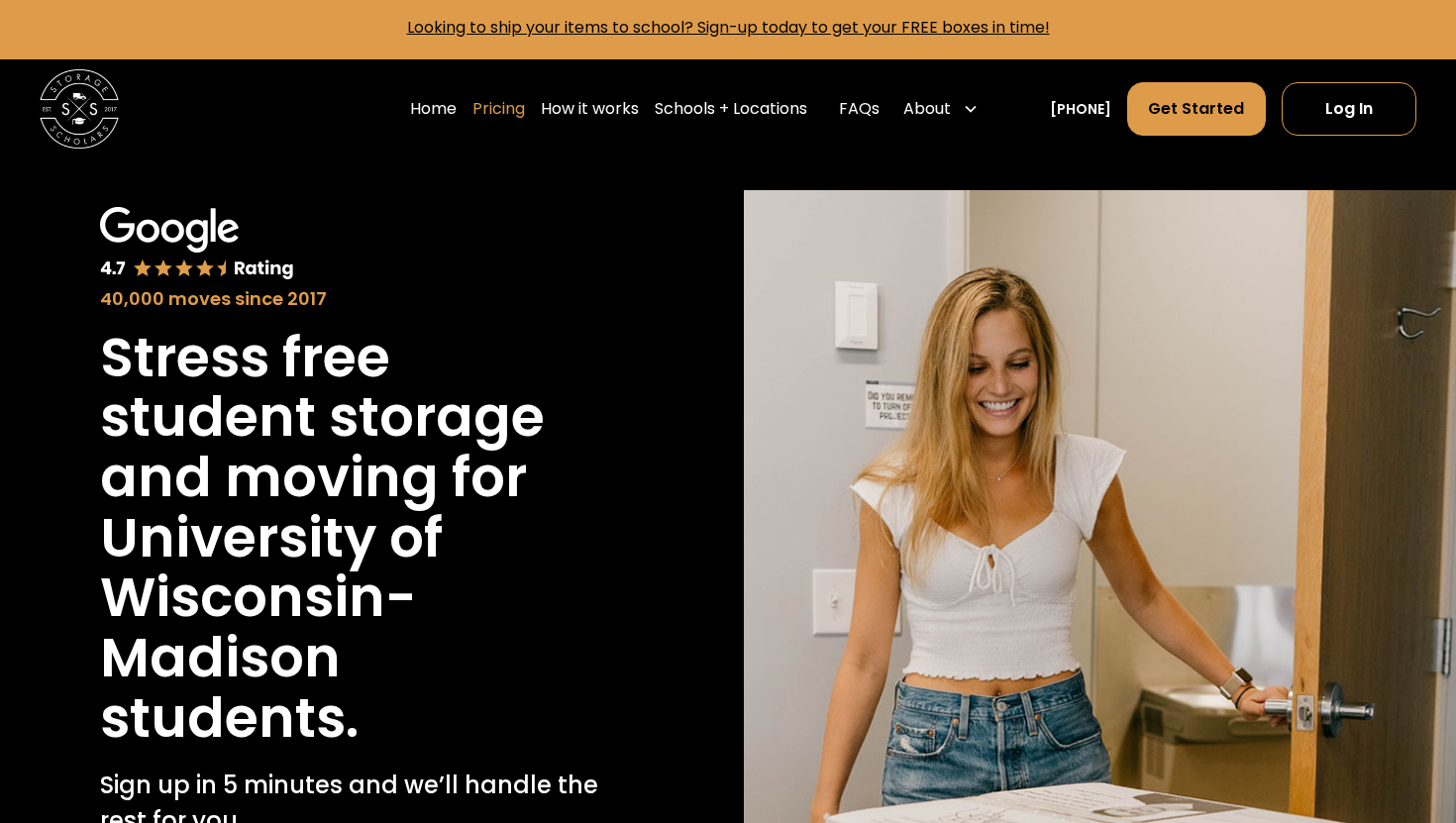 scroll, scrollTop: 0, scrollLeft: 0, axis: both 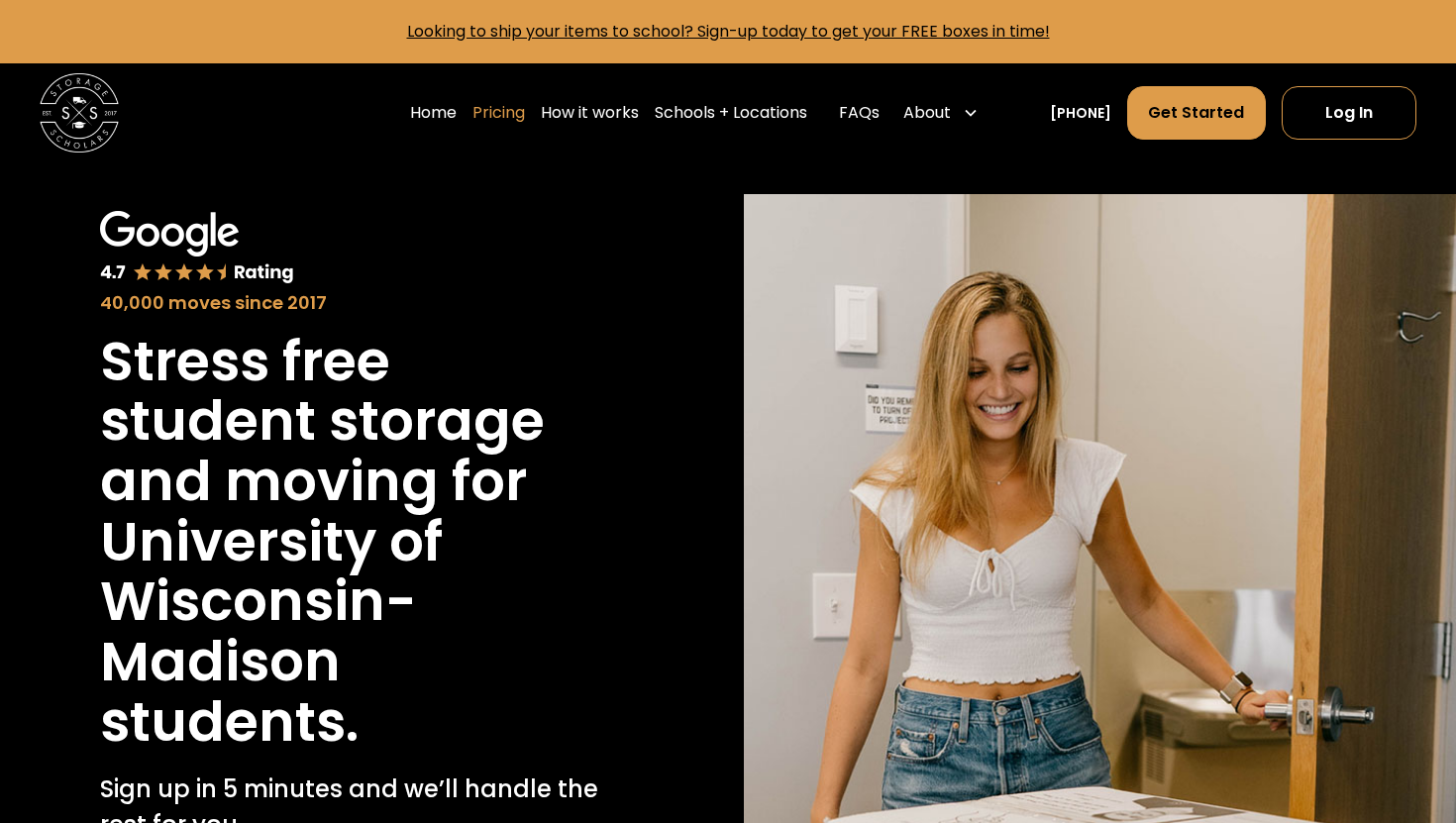 click on "Pricing" at bounding box center [498, 113] 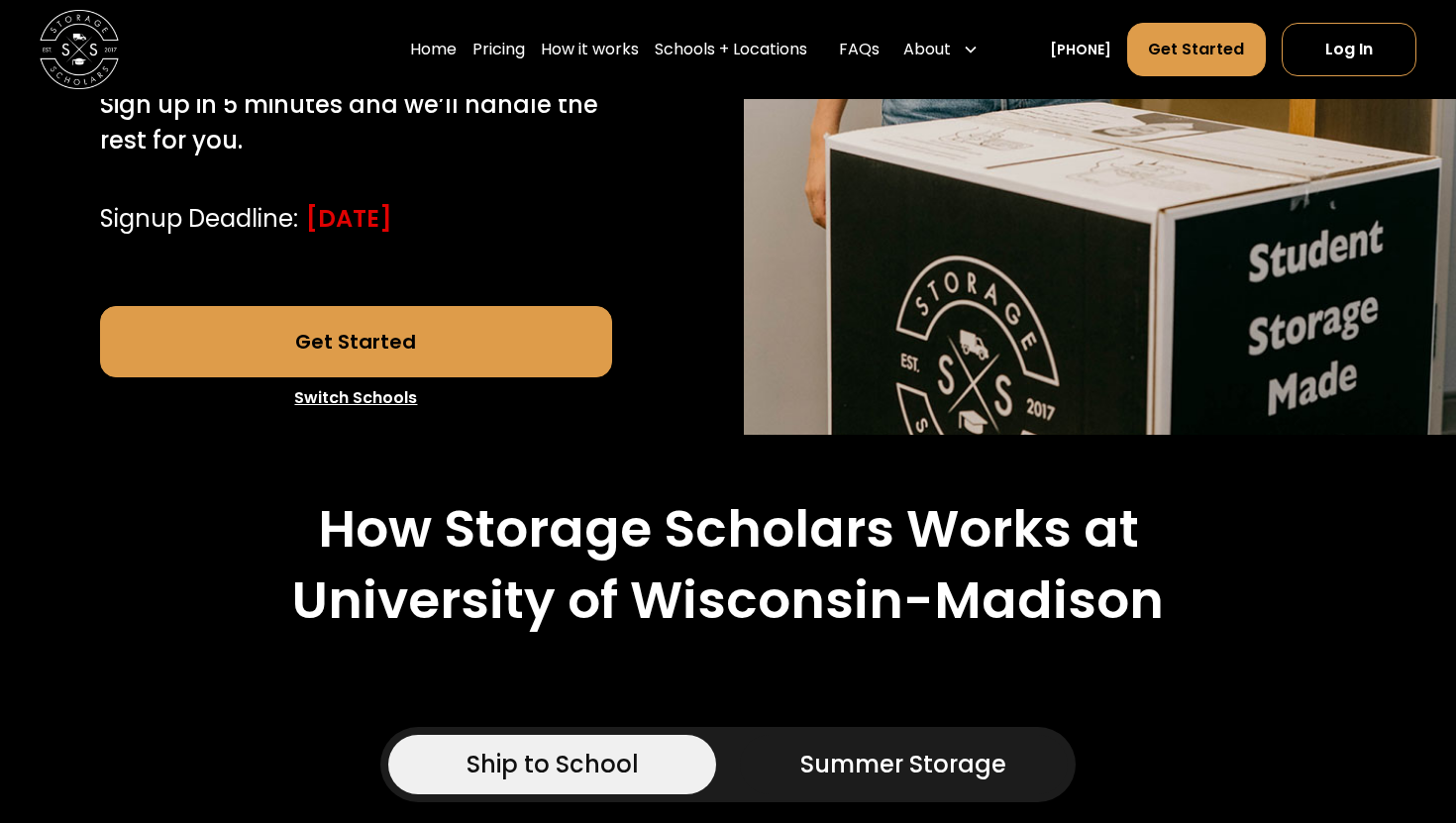 scroll, scrollTop: 685, scrollLeft: 0, axis: vertical 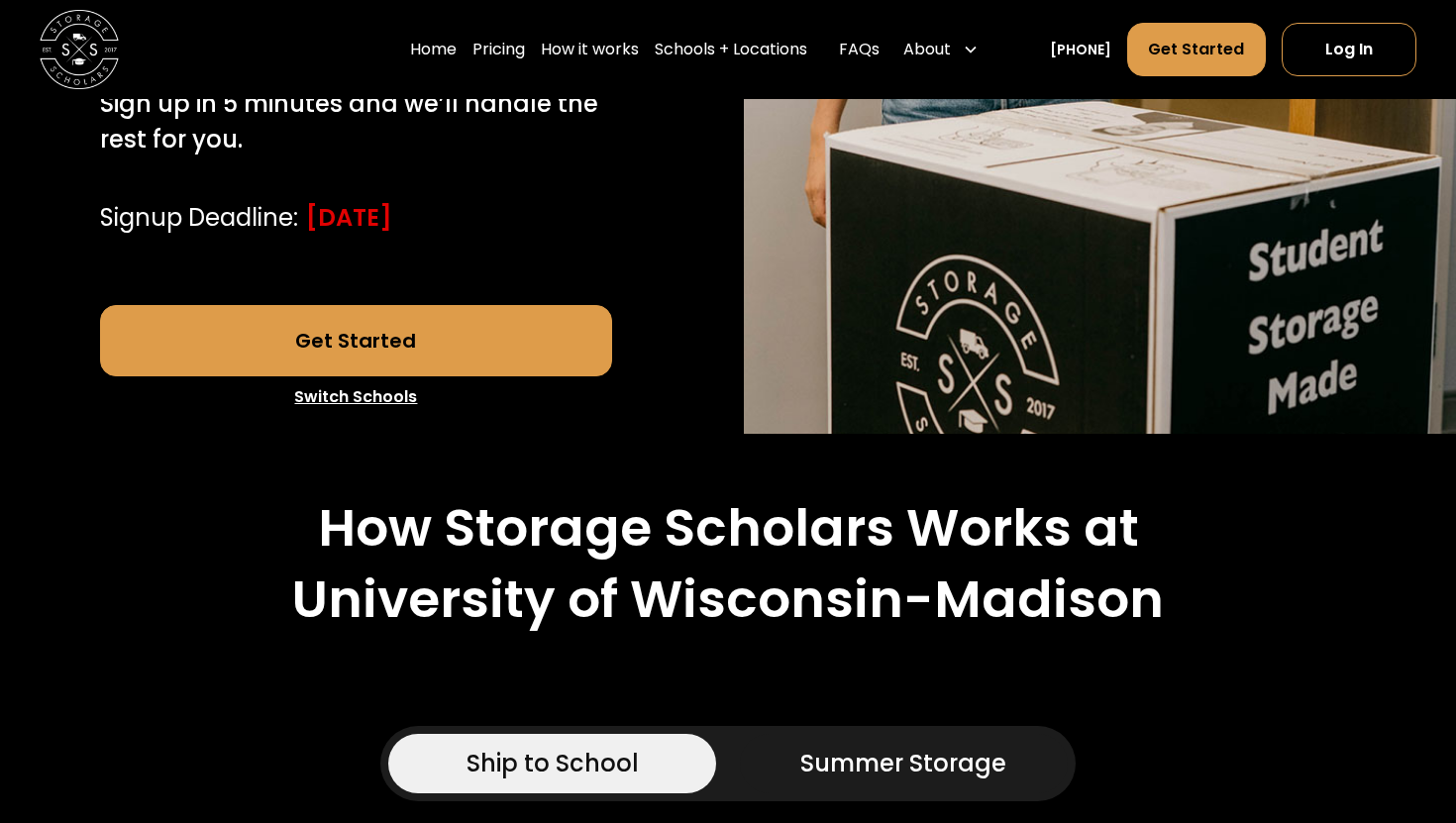 click on "Switch Schools" at bounding box center (357, 397) 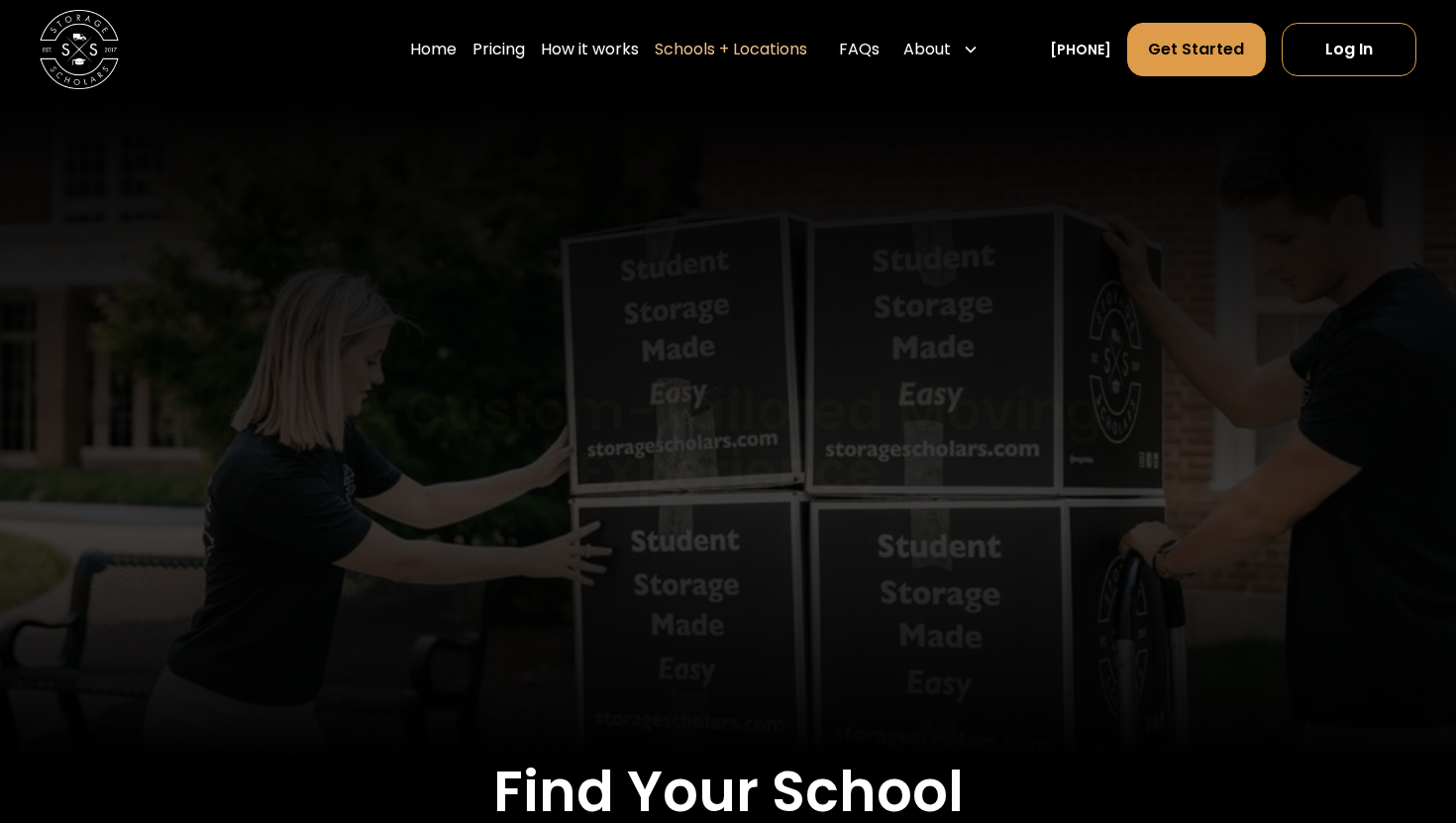 scroll, scrollTop: 0, scrollLeft: 0, axis: both 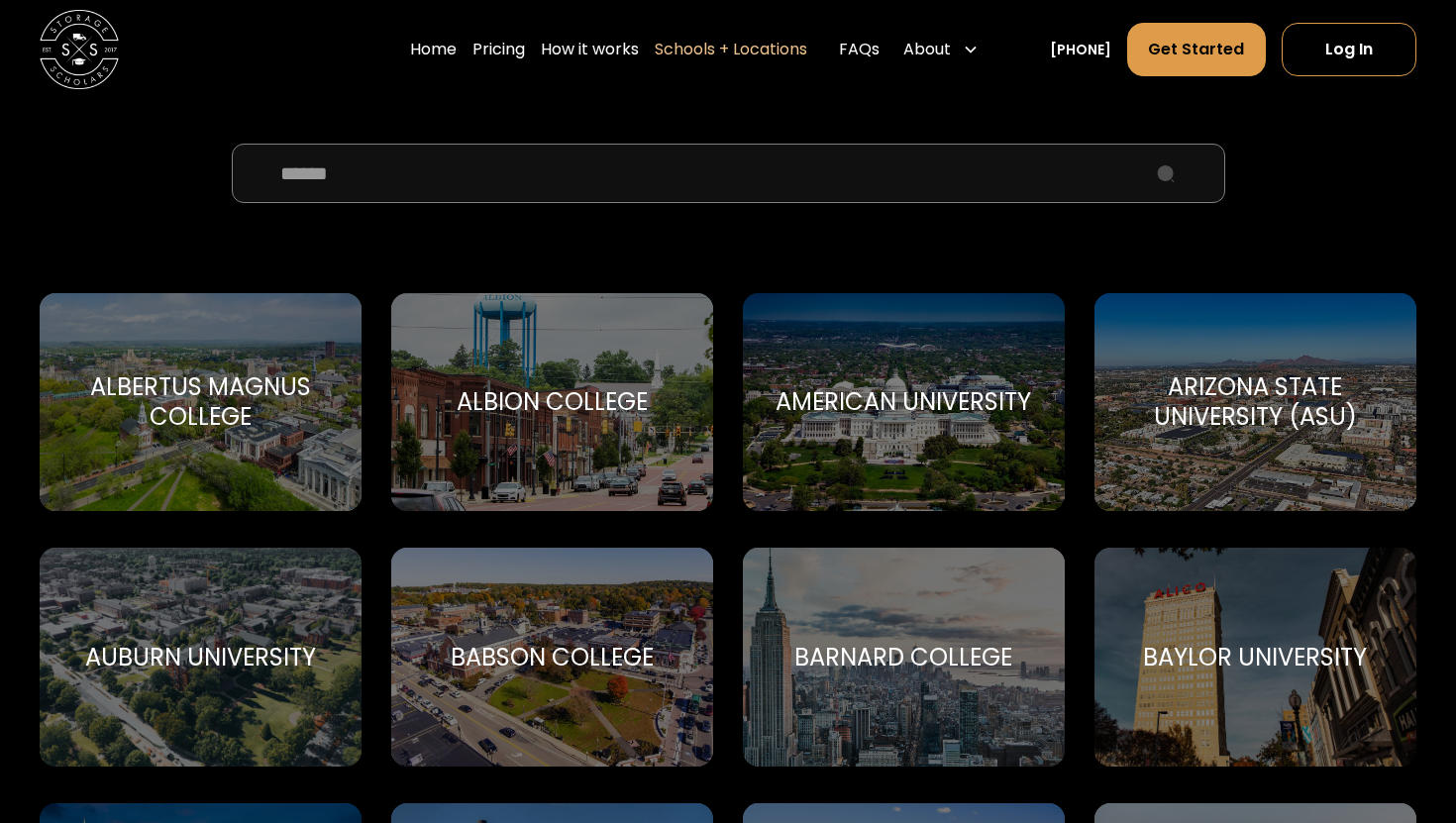 click at bounding box center (728, 173) 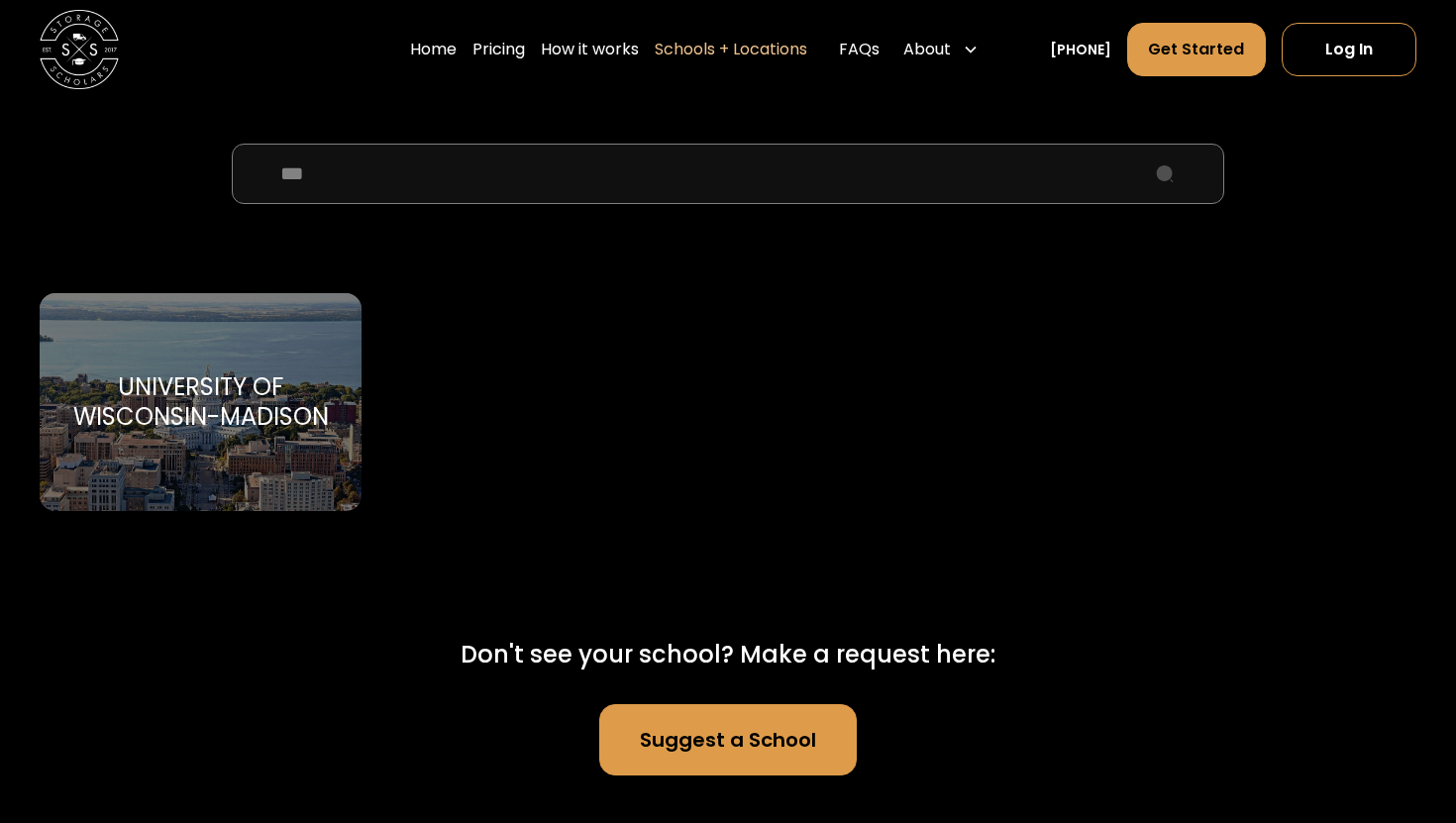 type on "***" 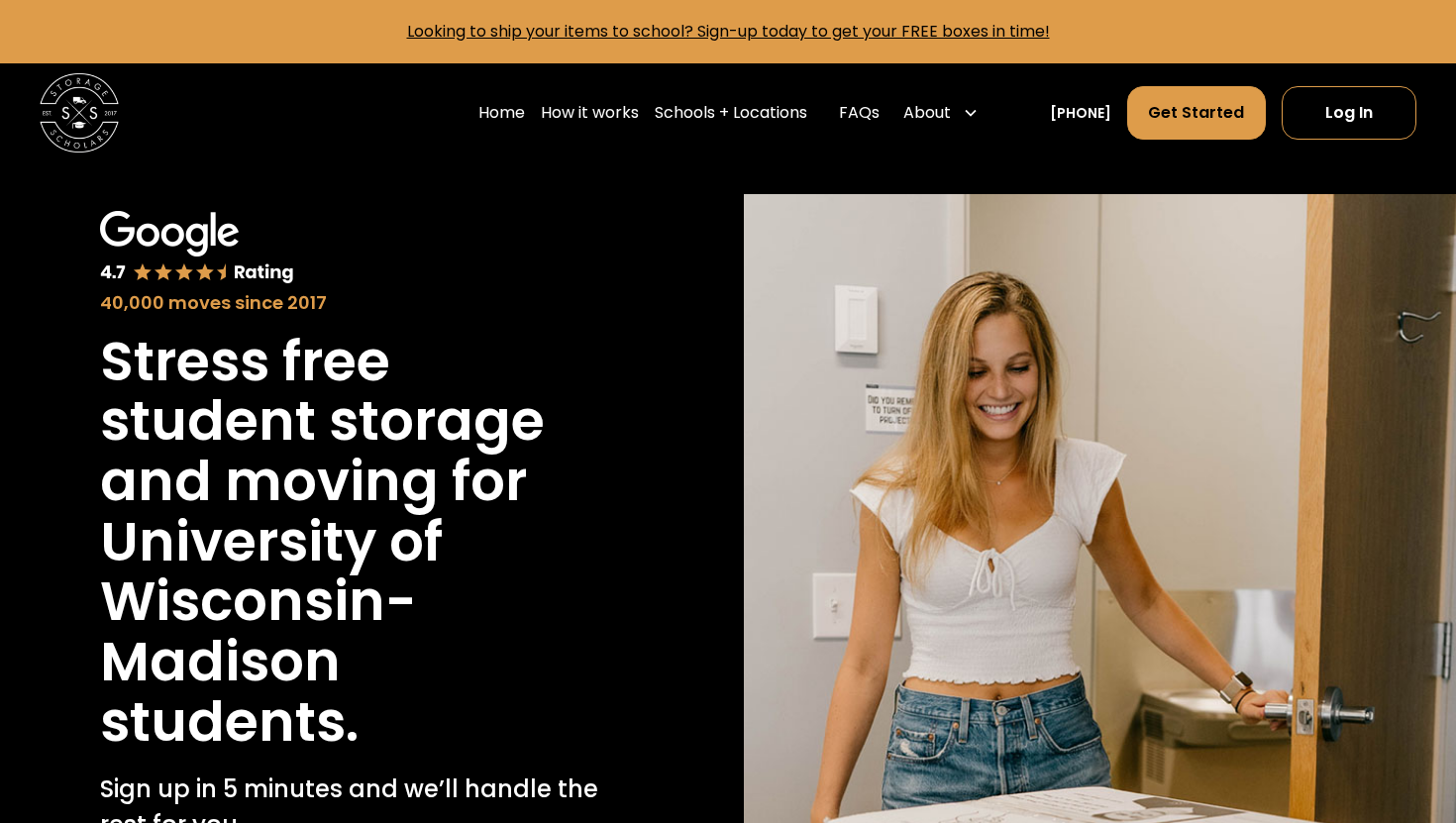 scroll, scrollTop: 0, scrollLeft: 0, axis: both 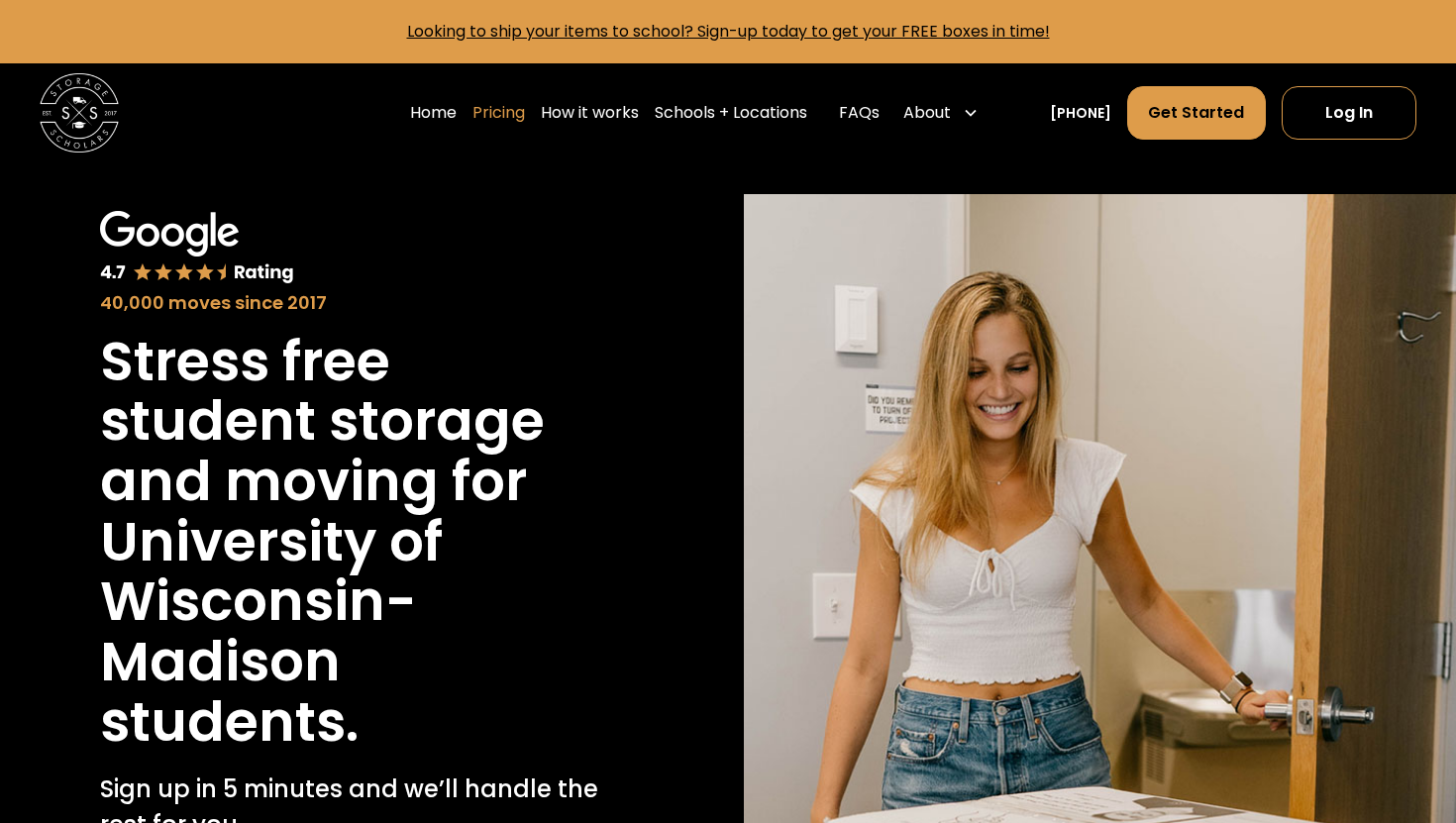 click on "Pricing" at bounding box center (498, 113) 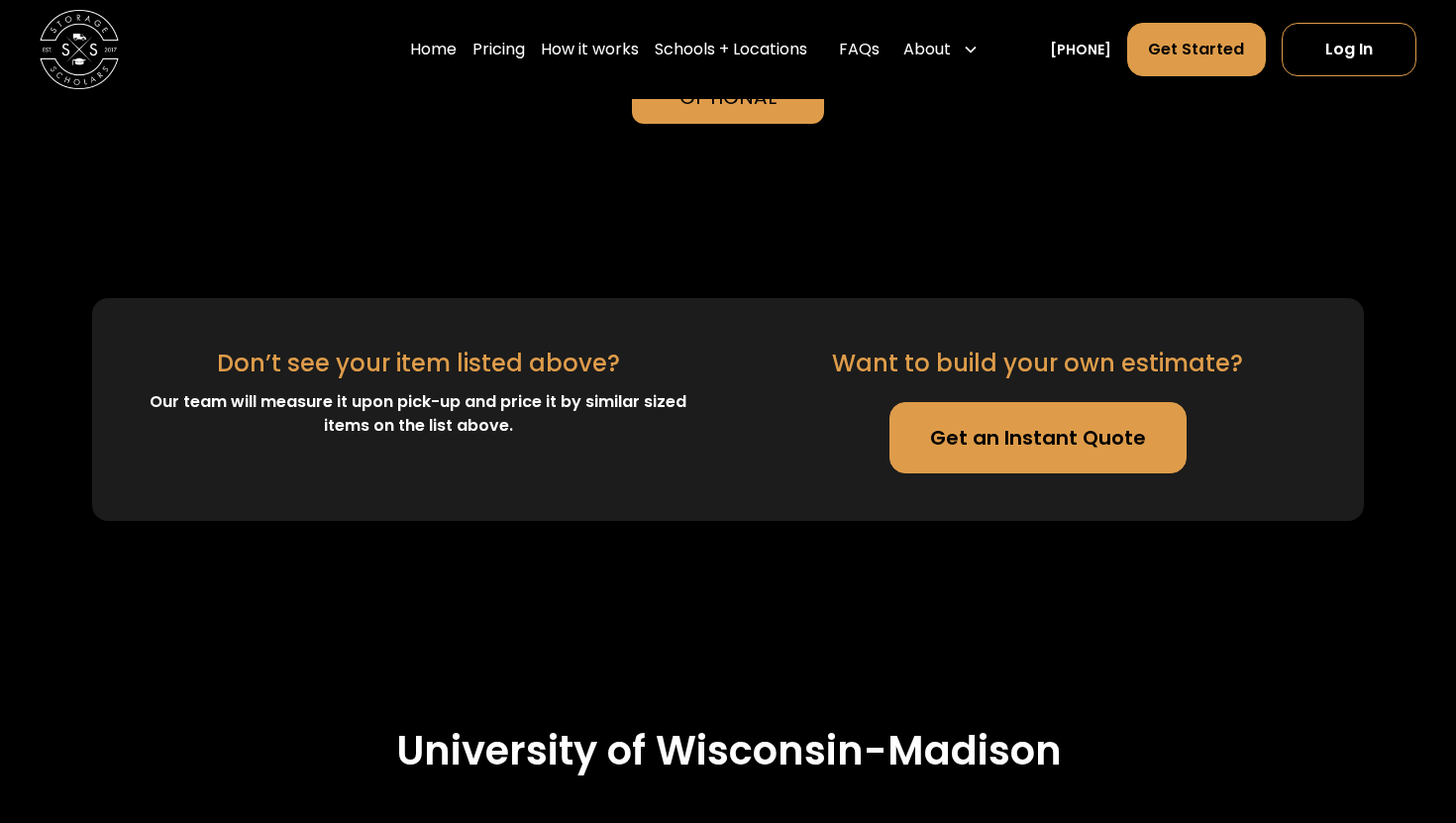 scroll, scrollTop: 4637, scrollLeft: 0, axis: vertical 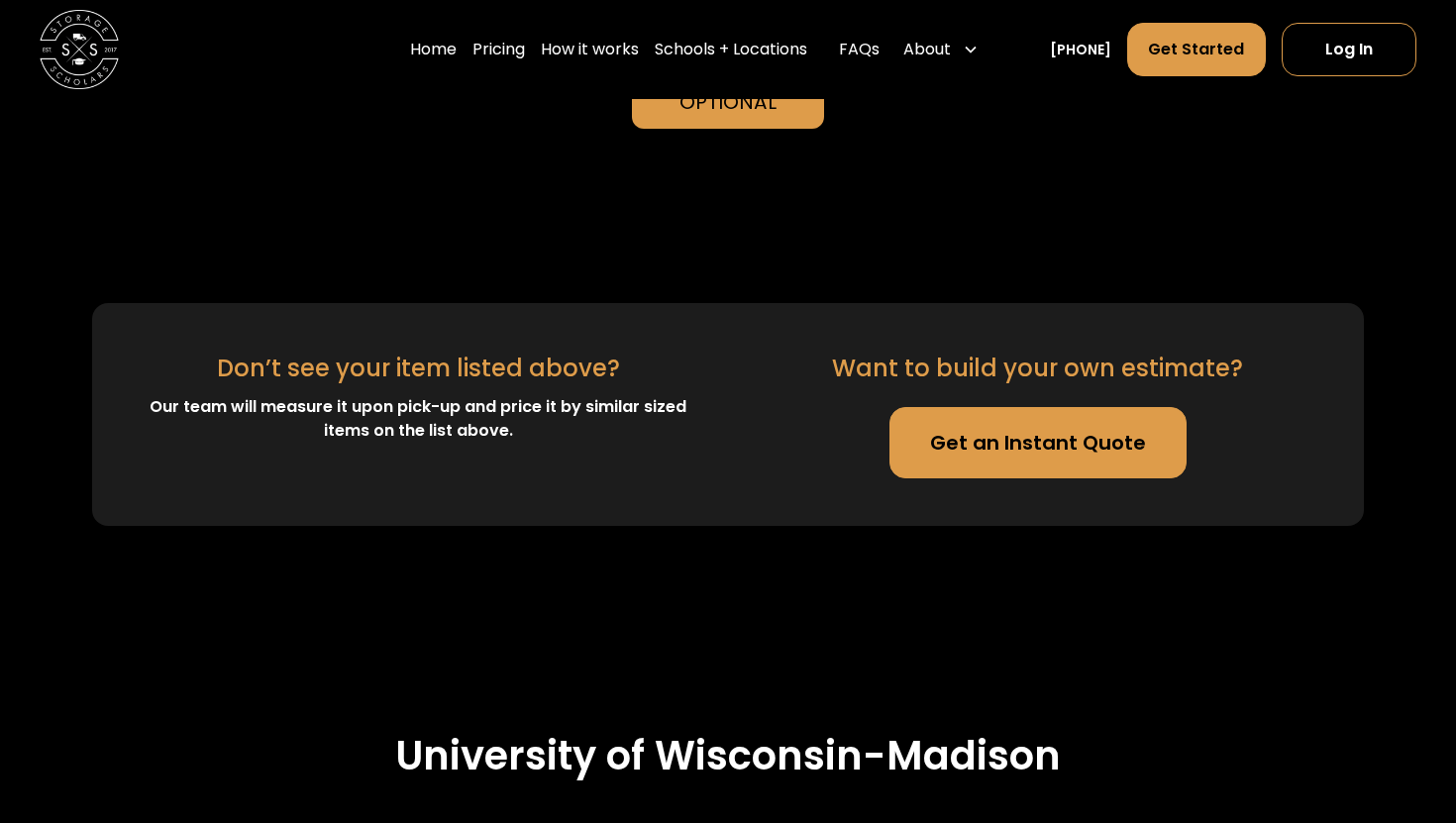 click on "Get an Instant Quote" at bounding box center [1038, 443] 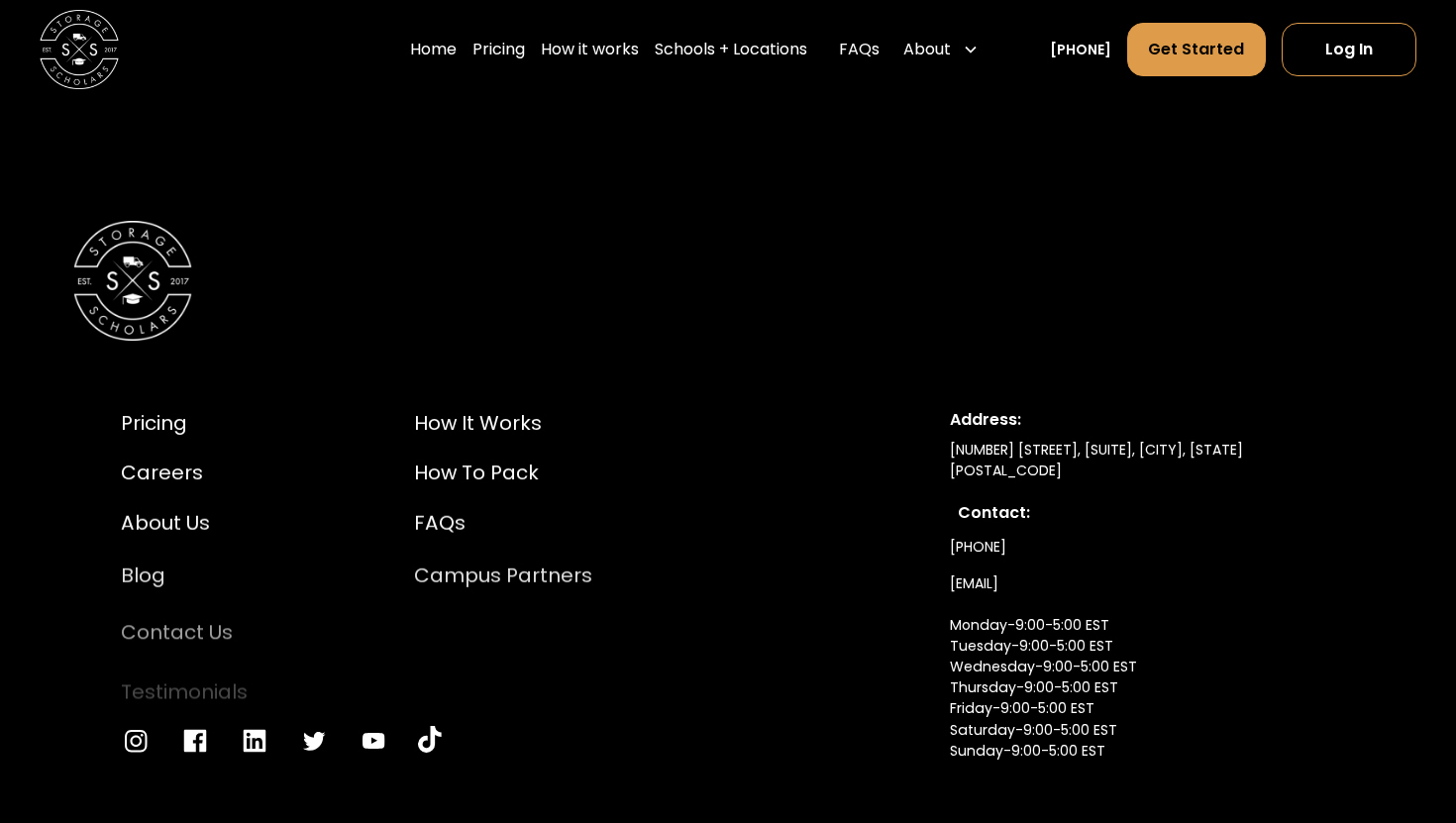 scroll, scrollTop: 8289, scrollLeft: 0, axis: vertical 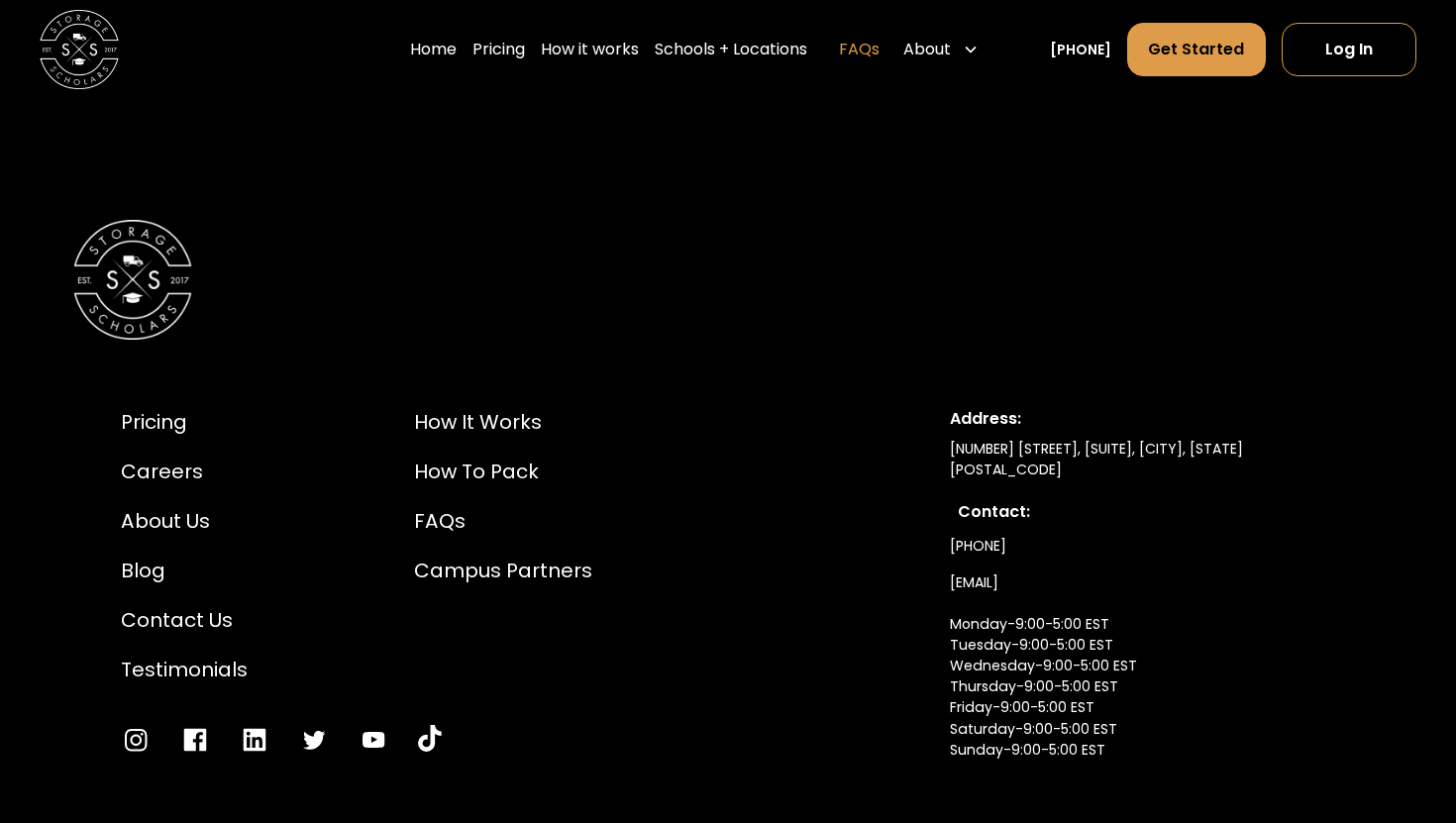 click on "FAQs" at bounding box center [859, 50] 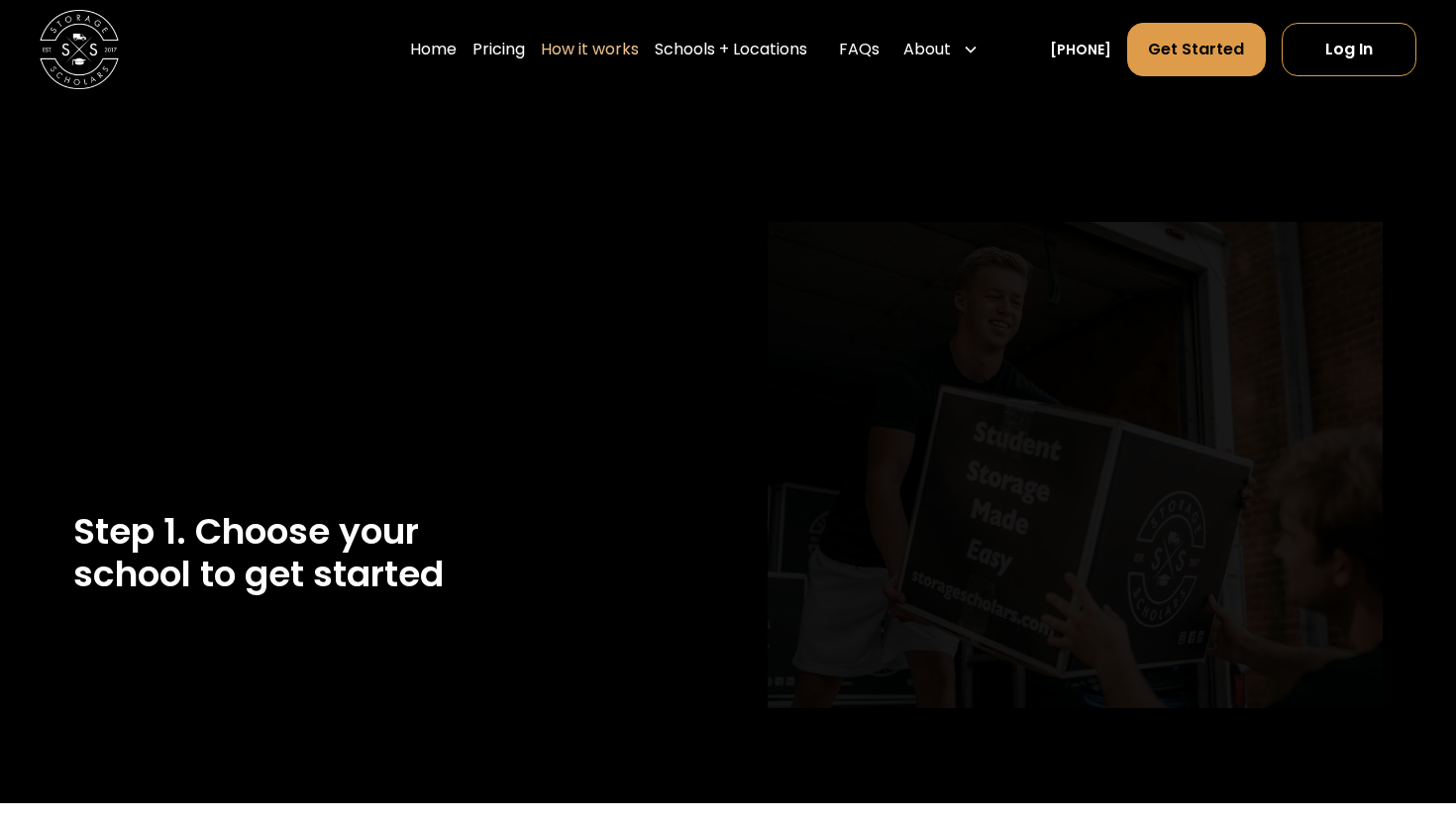 scroll, scrollTop: 0, scrollLeft: 0, axis: both 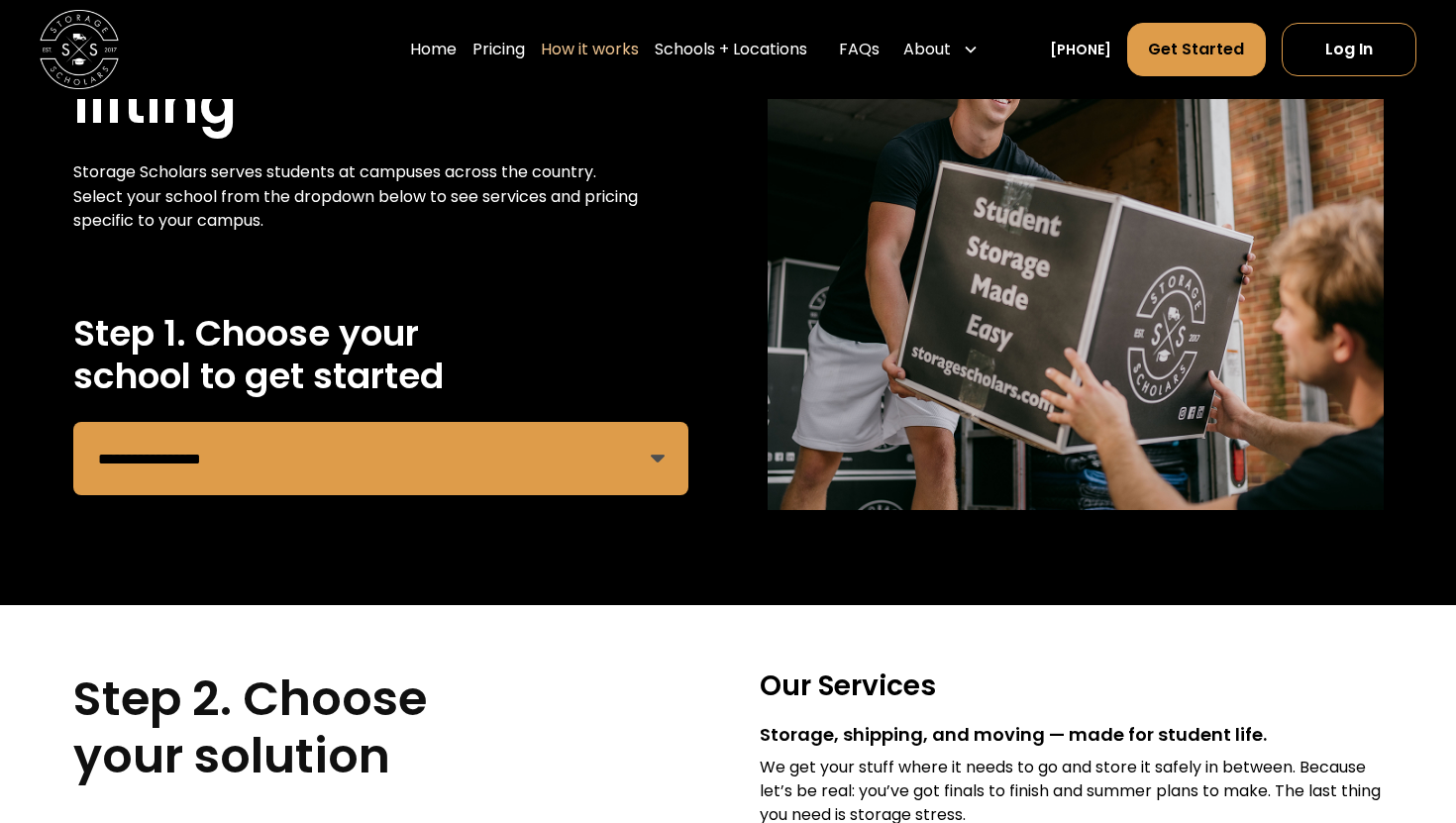 click on "**********" at bounding box center (380, 459) 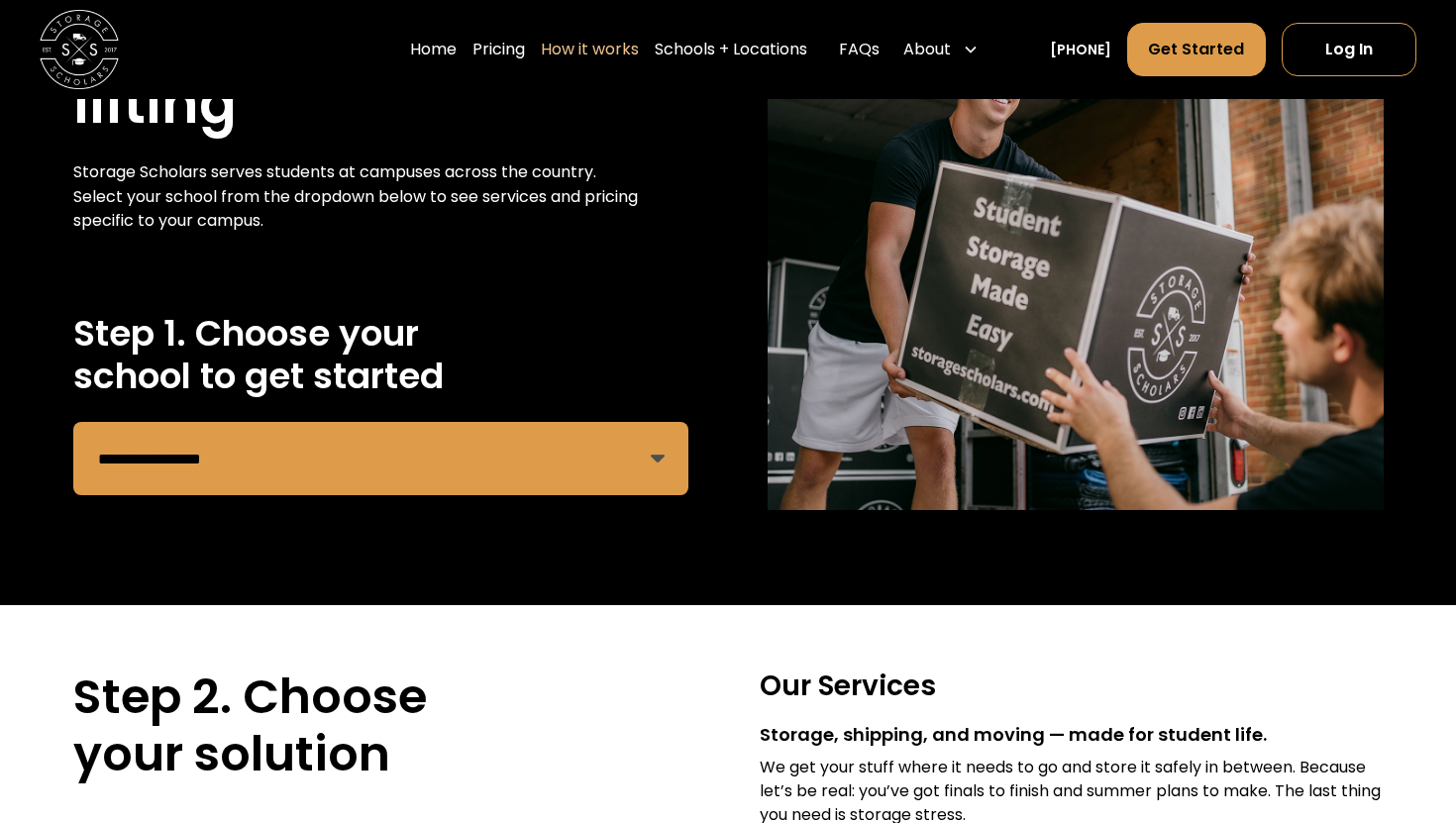 select on "**********" 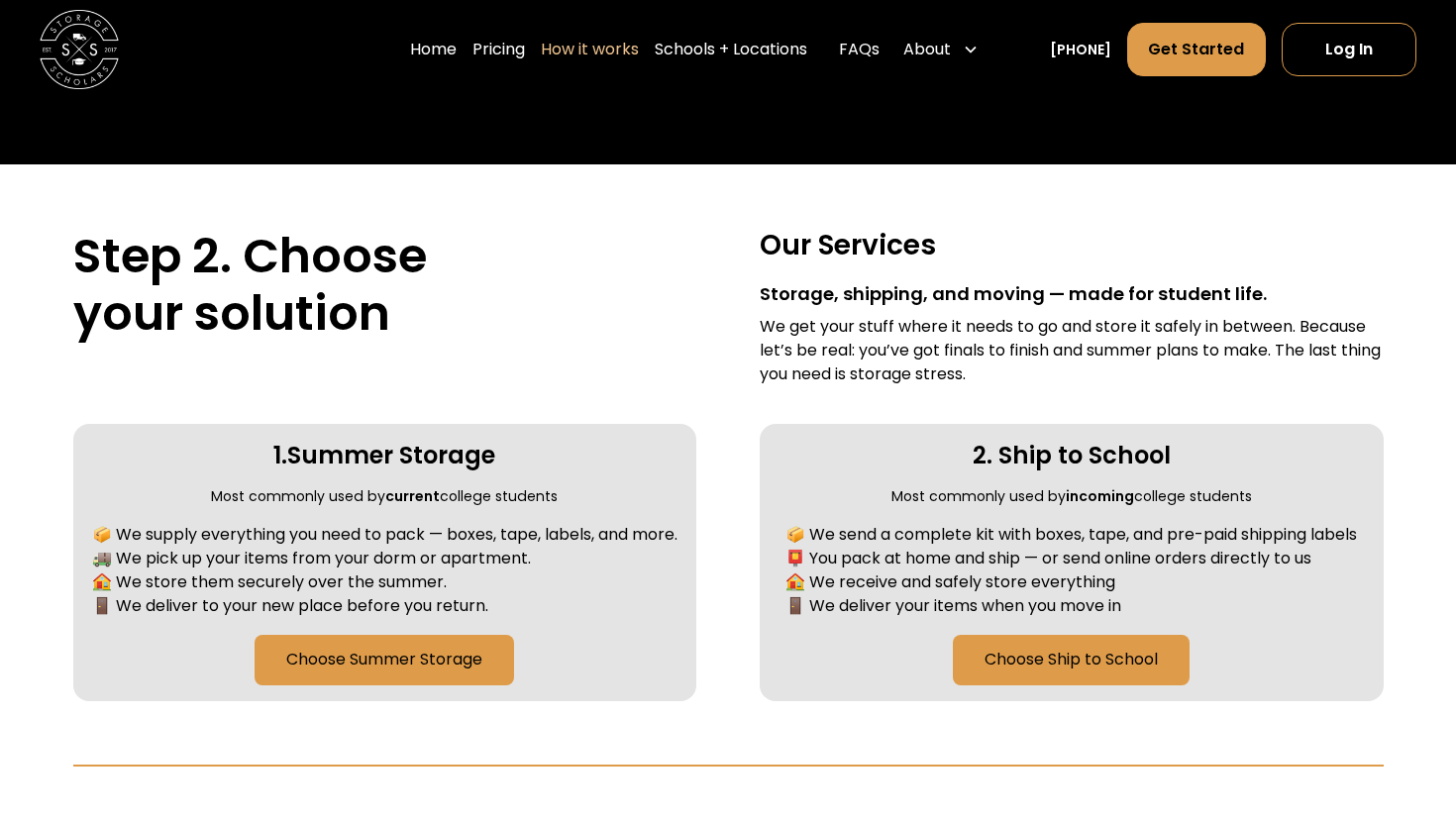 scroll, scrollTop: 730, scrollLeft: 0, axis: vertical 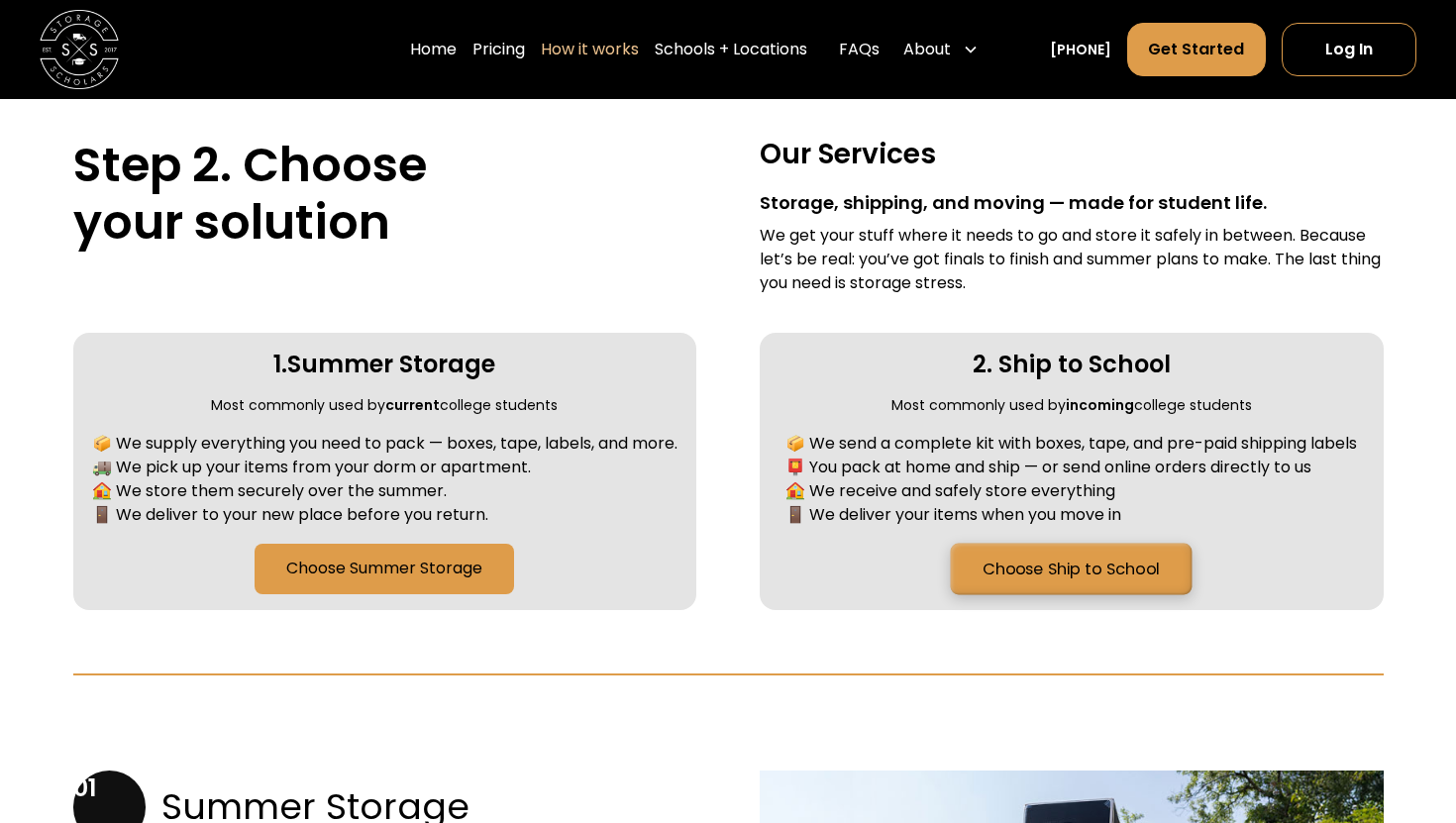 click on "Choose Ship to School" at bounding box center (1072, 568) 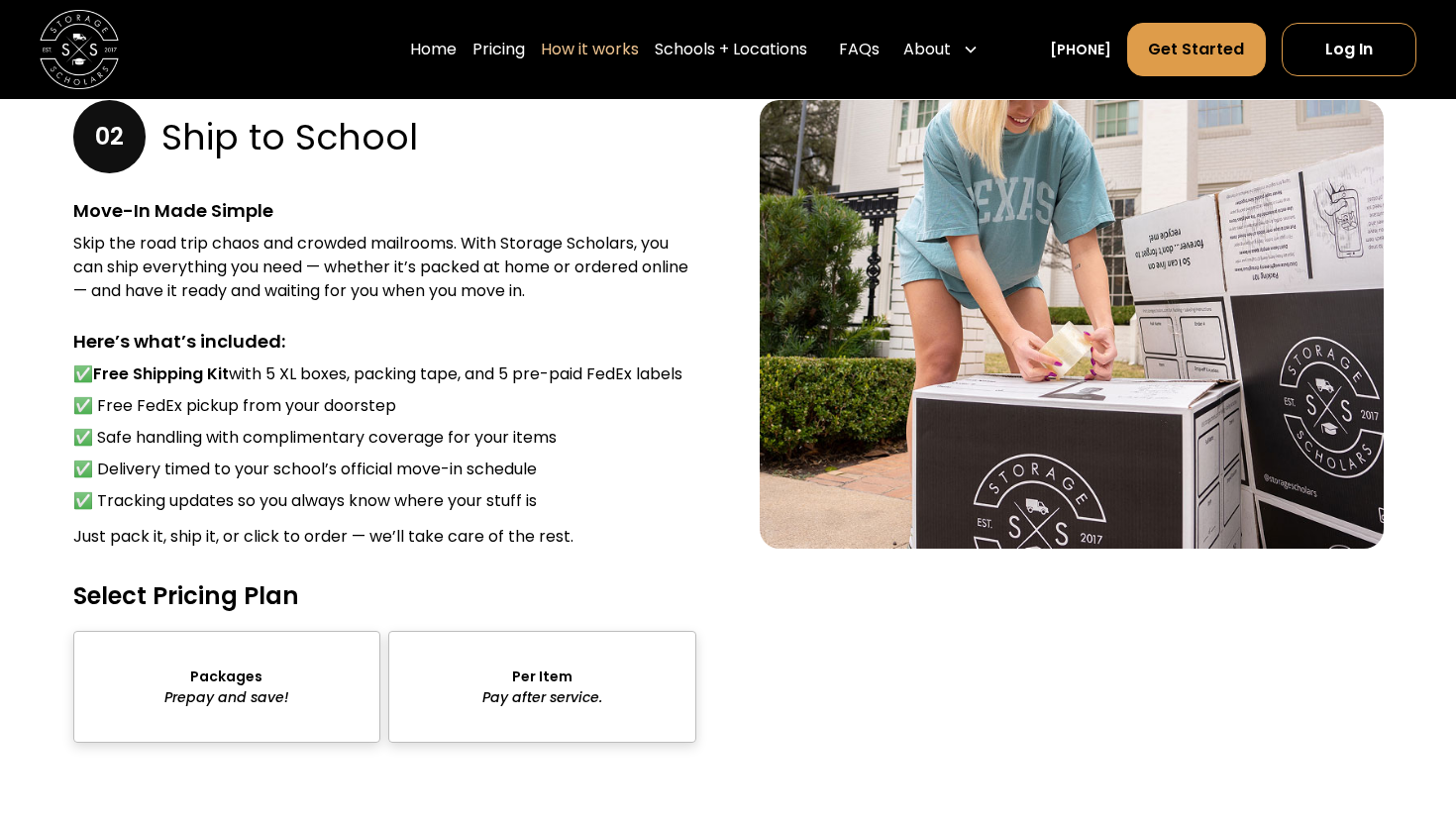 scroll, scrollTop: 2472, scrollLeft: 0, axis: vertical 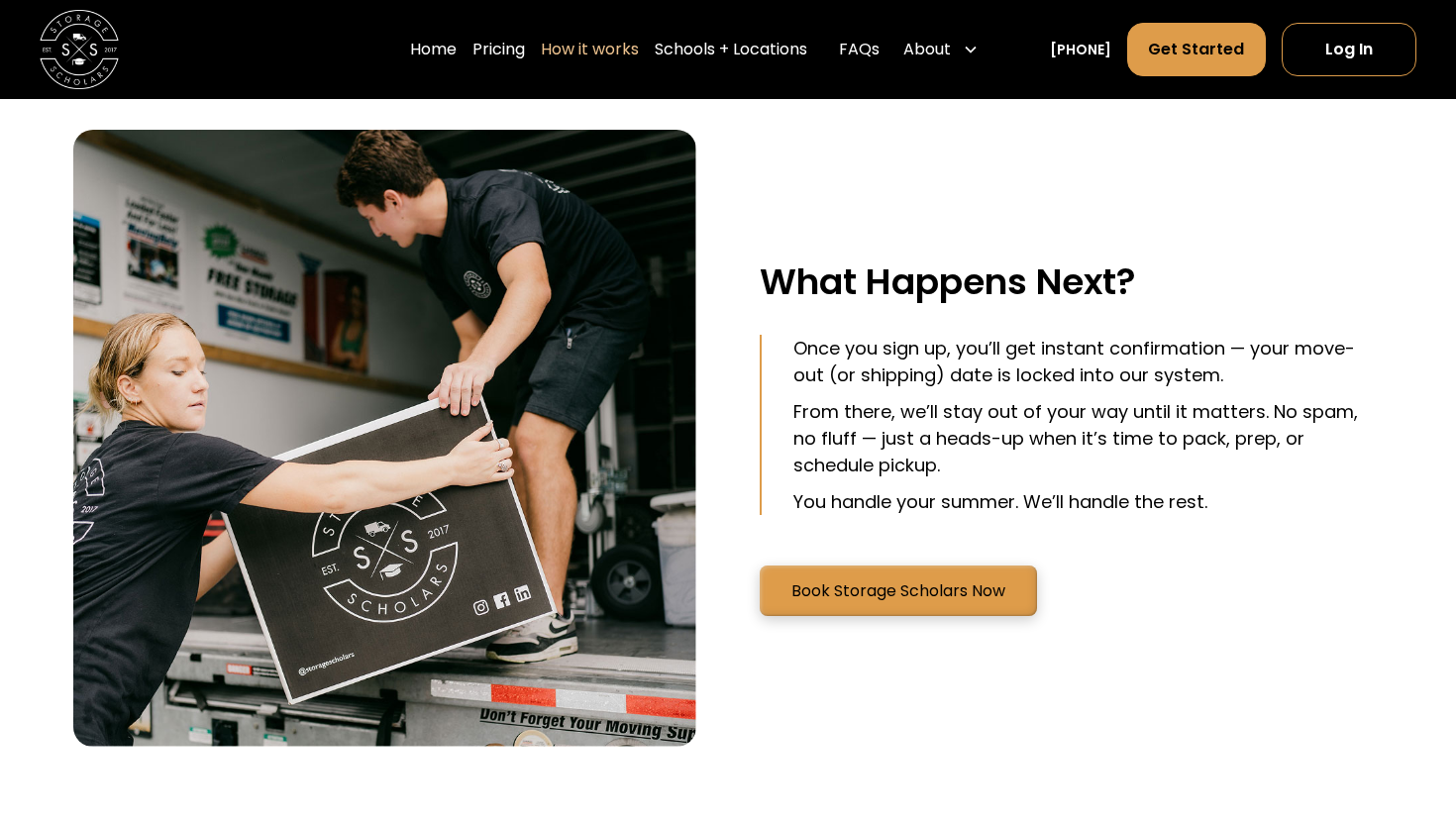 click on "Book Storage Scholars Now" at bounding box center (898, 590) 